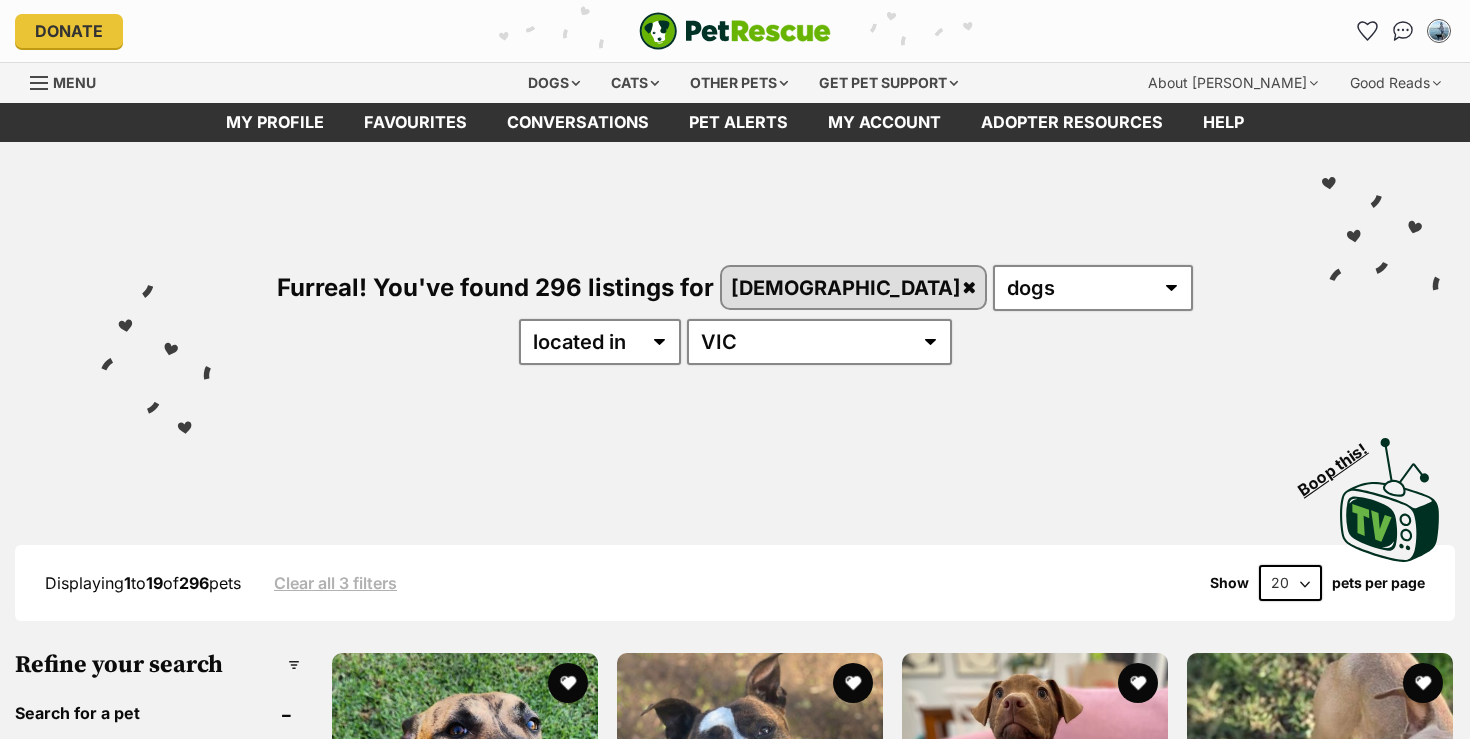 scroll, scrollTop: 0, scrollLeft: 0, axis: both 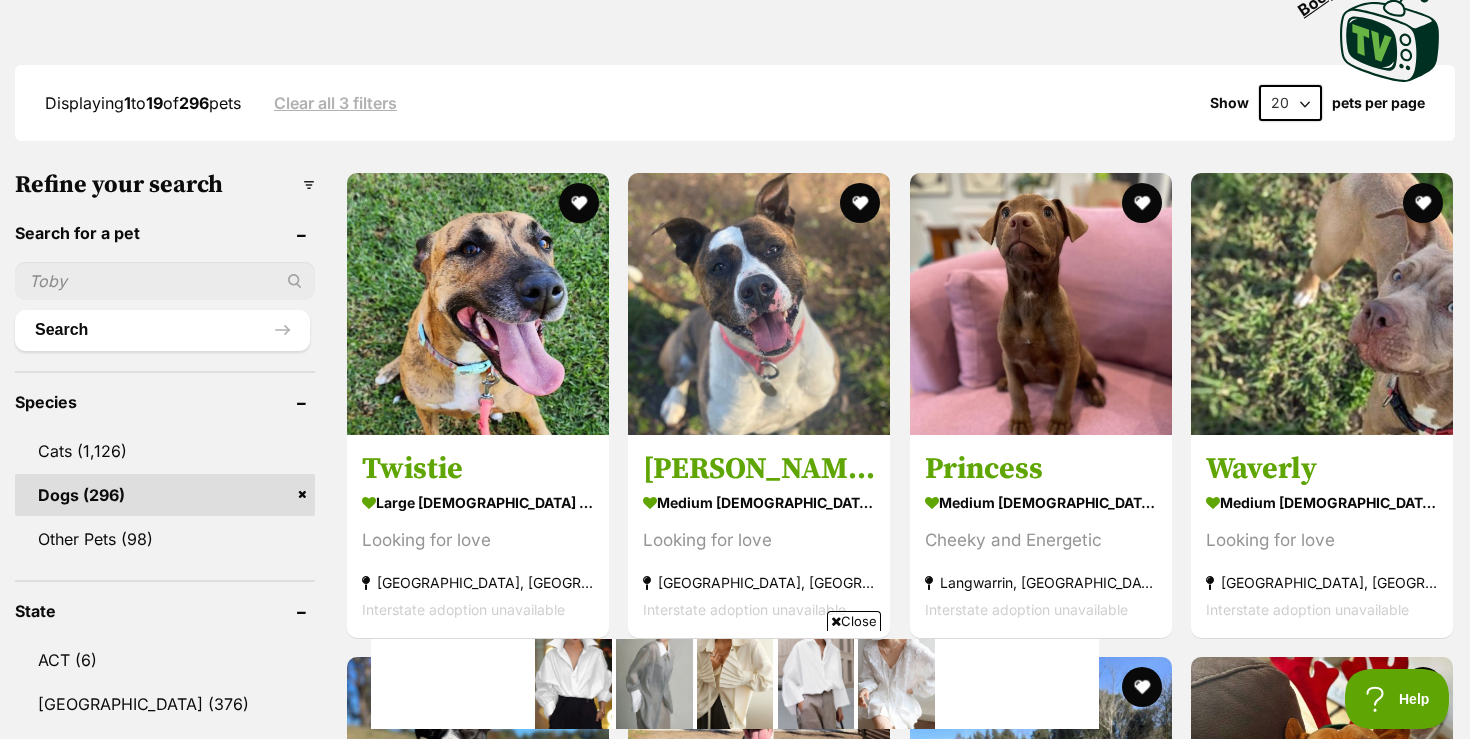 click on "Close" at bounding box center [854, 621] 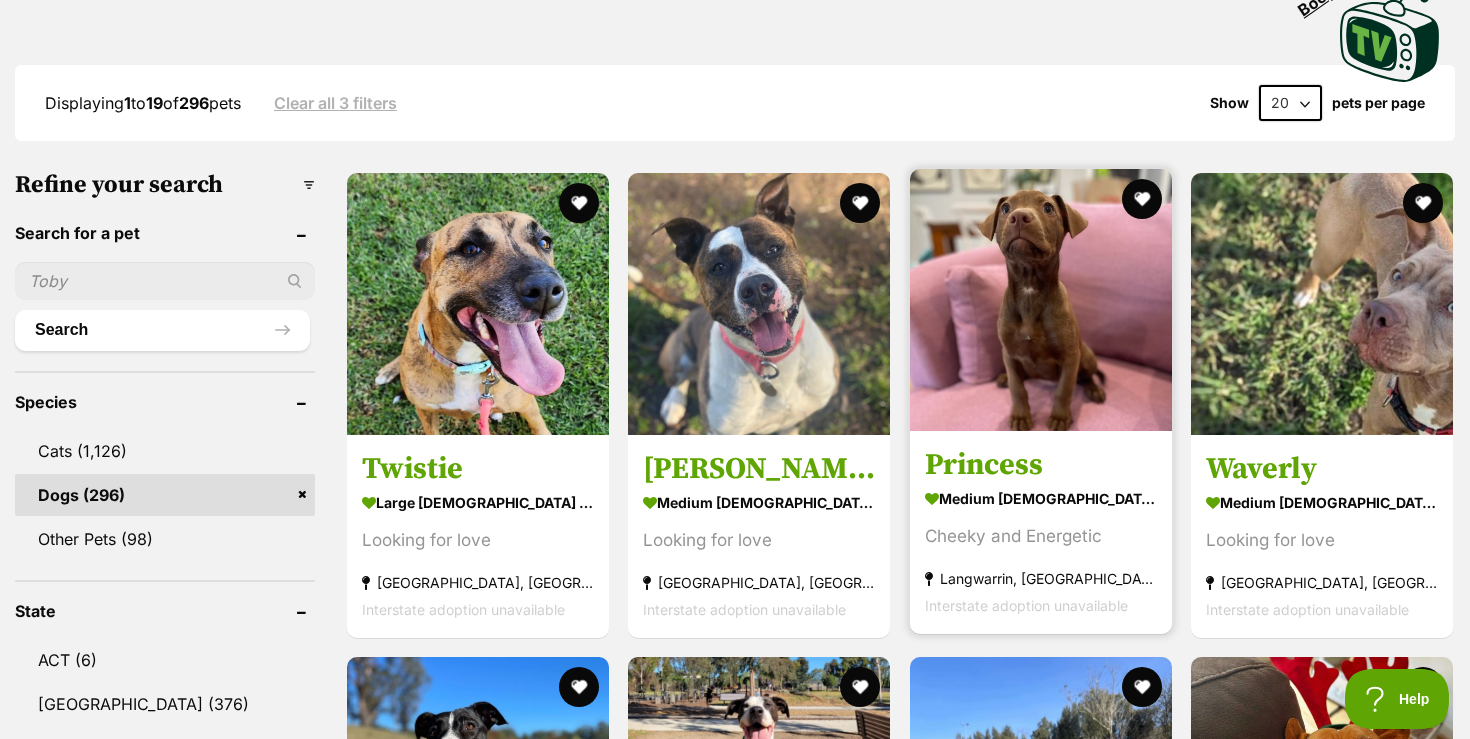 click at bounding box center [1041, 300] 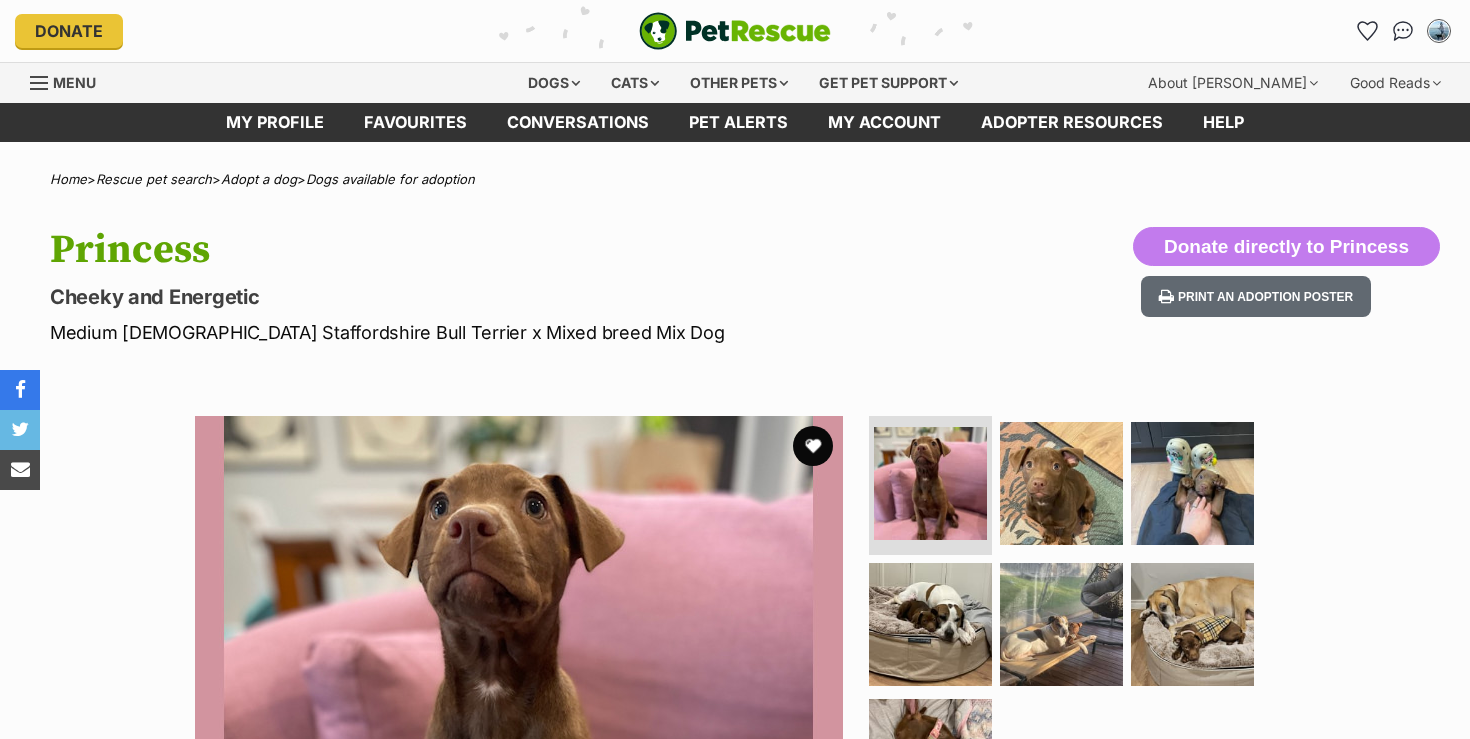 scroll, scrollTop: 0, scrollLeft: 0, axis: both 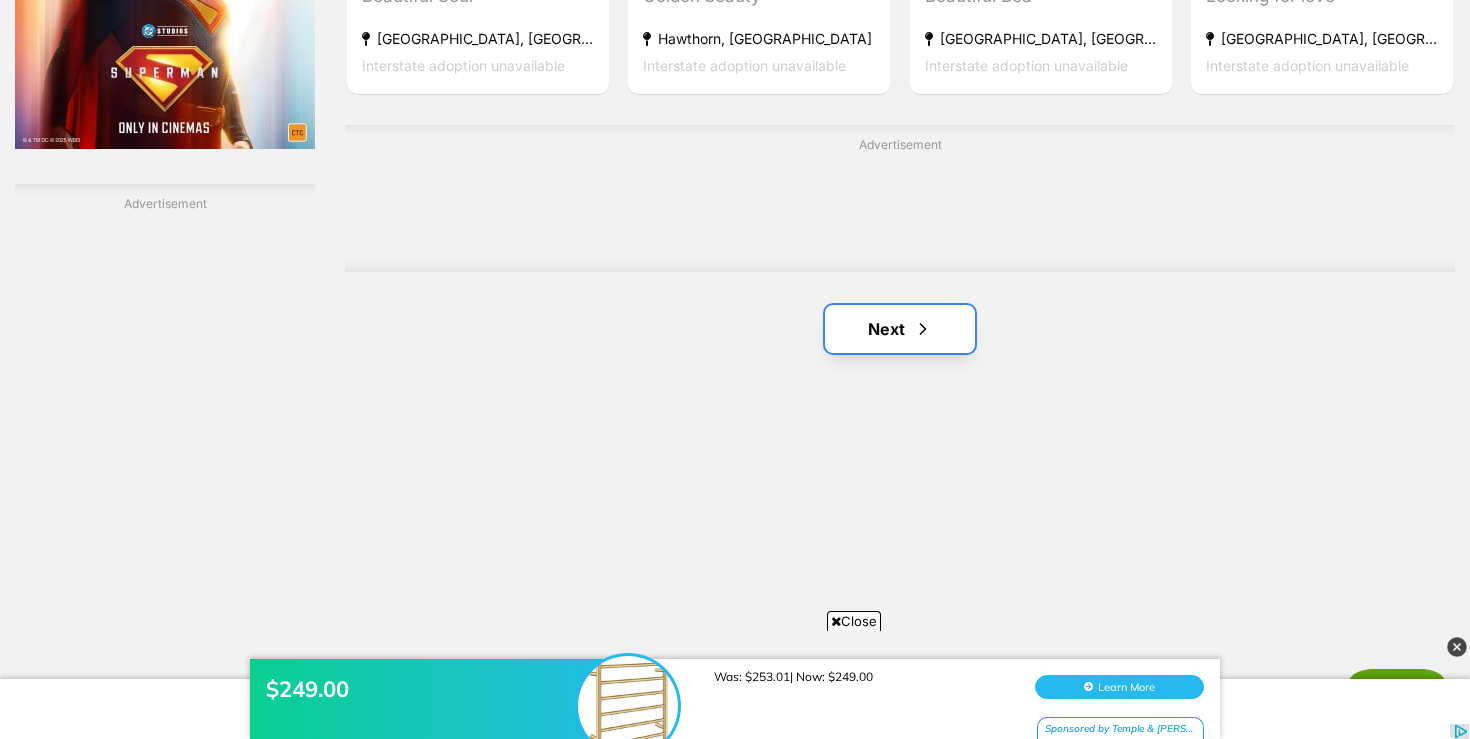 click on "Next" at bounding box center (900, 329) 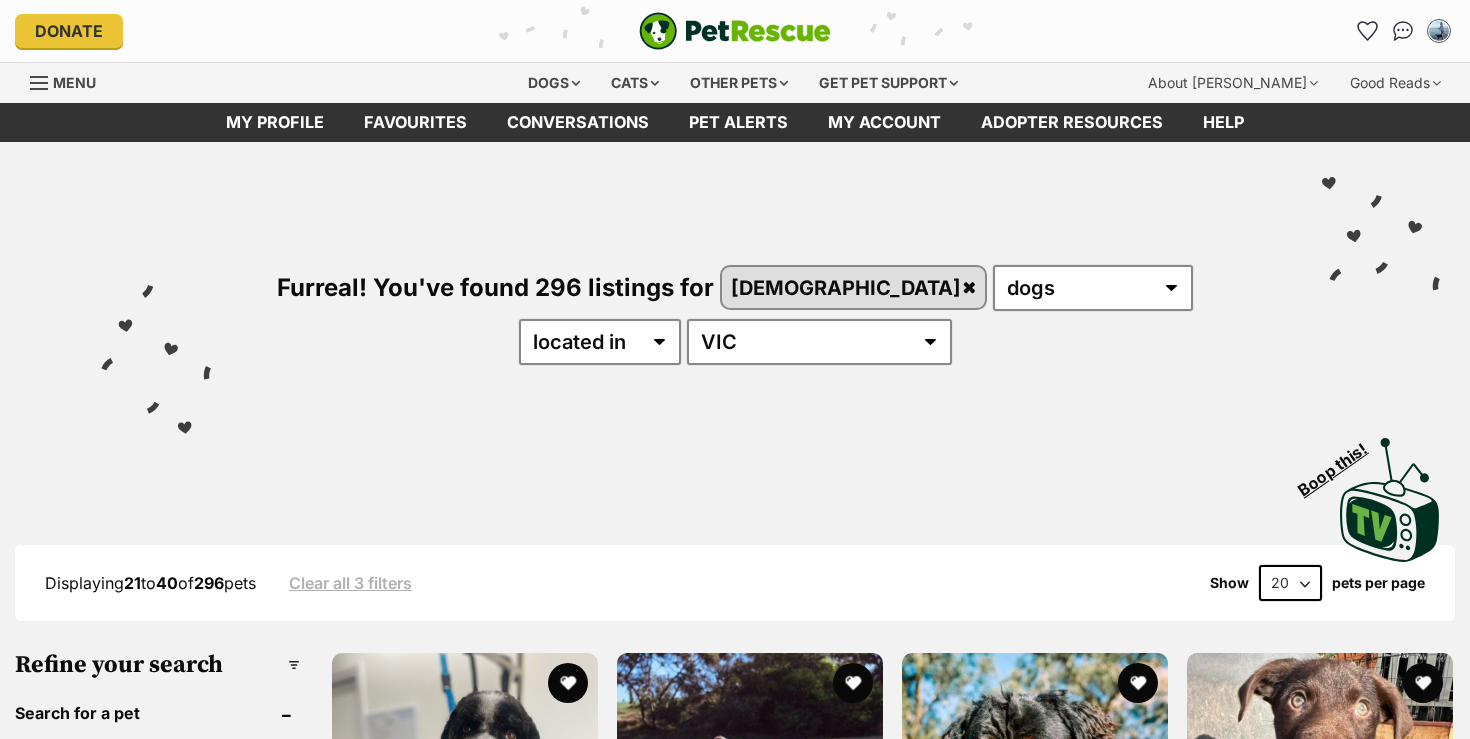 scroll, scrollTop: 0, scrollLeft: 0, axis: both 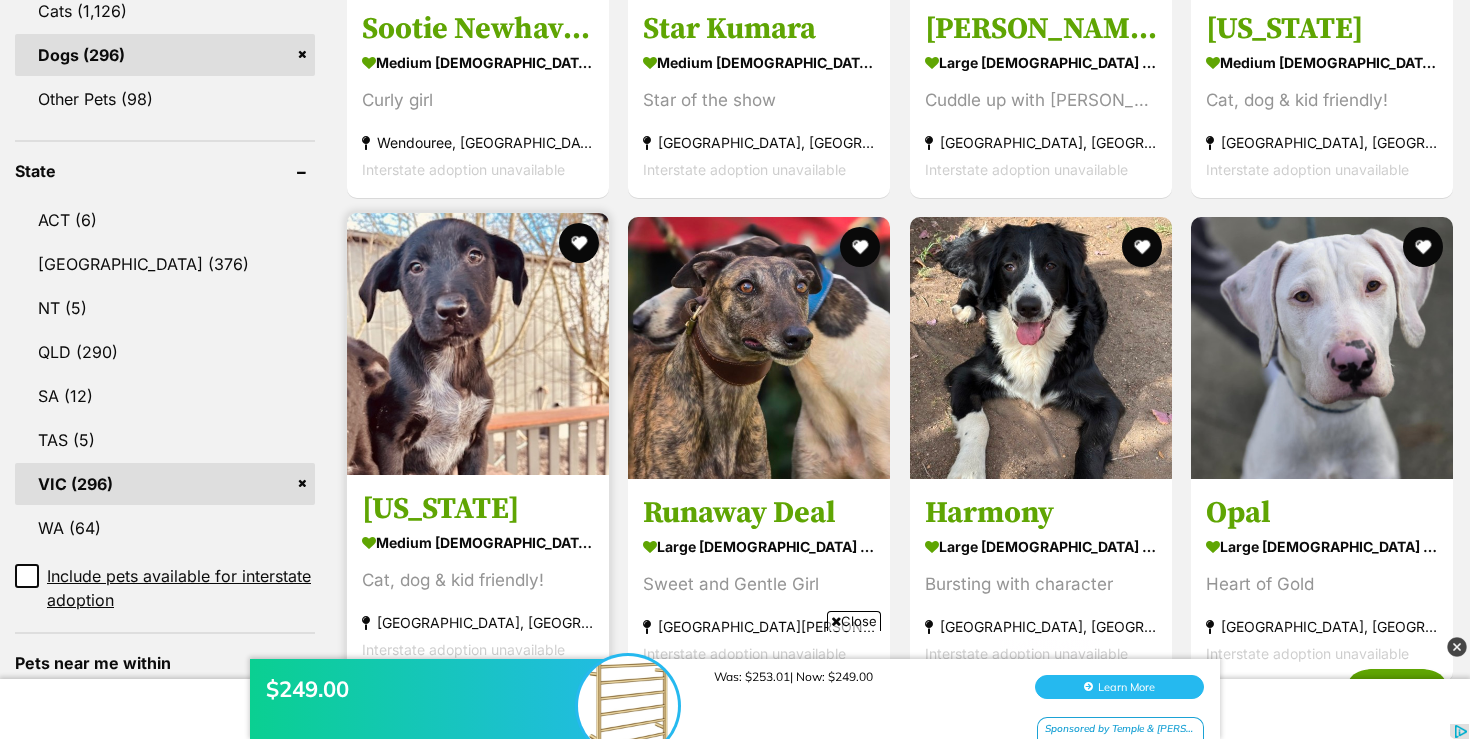 click at bounding box center (478, 344) 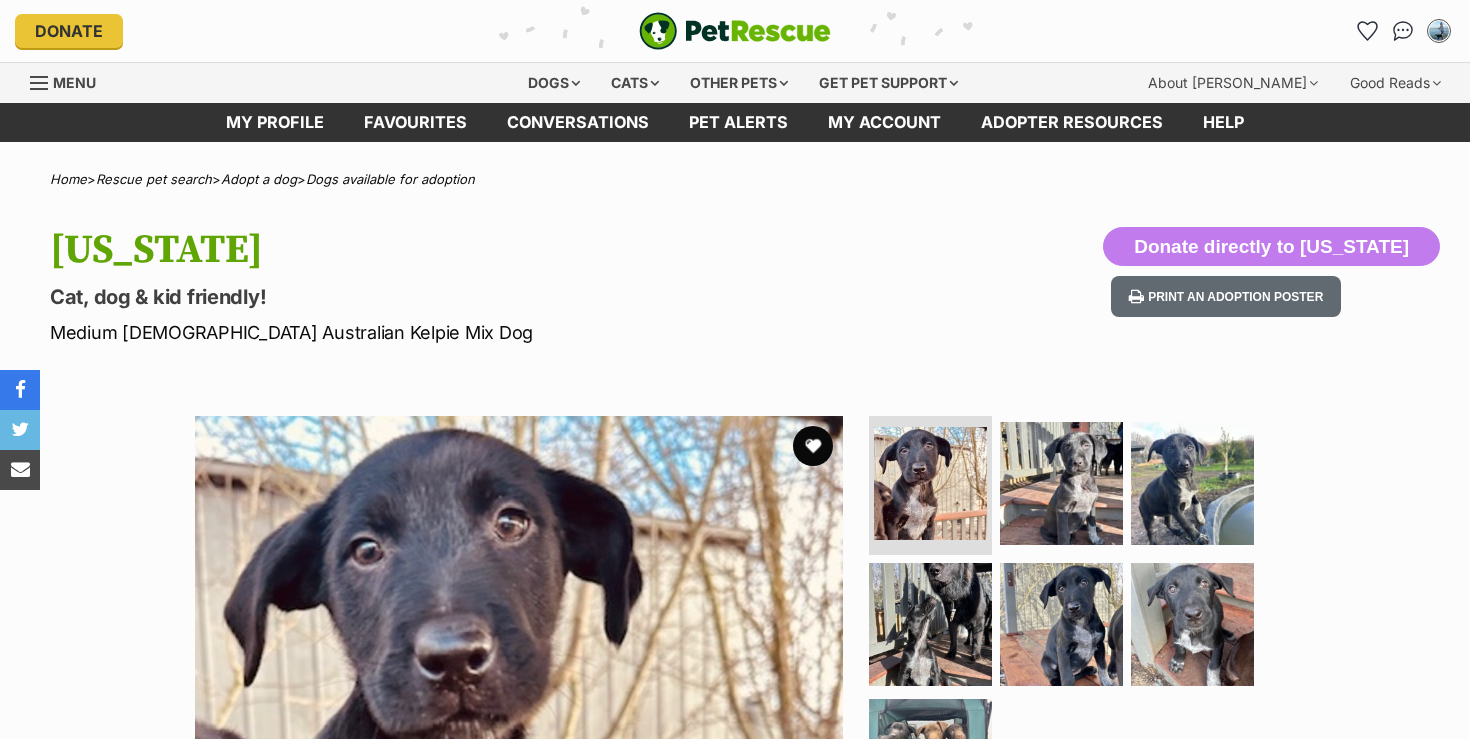 scroll, scrollTop: 0, scrollLeft: 0, axis: both 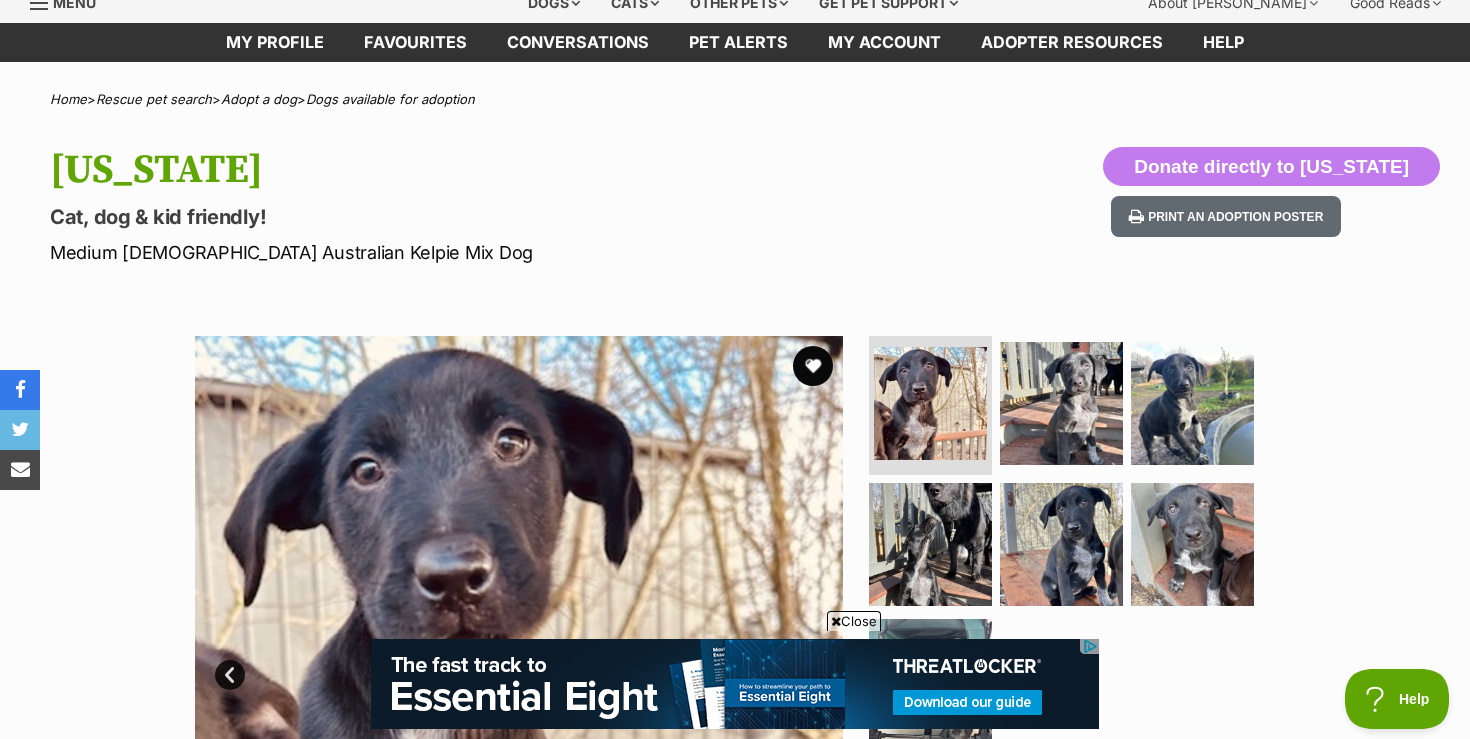 click on "Close" at bounding box center (854, 621) 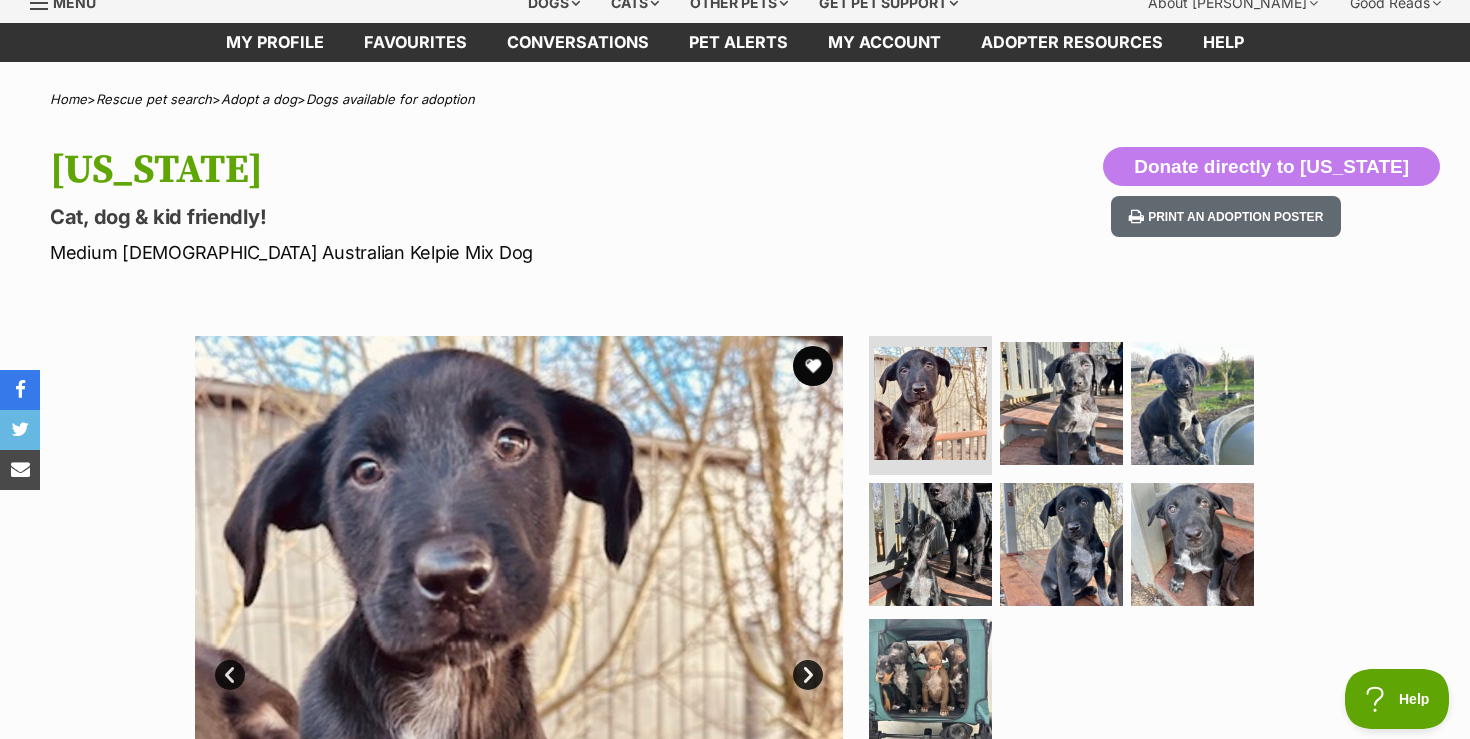 click at bounding box center [519, 660] 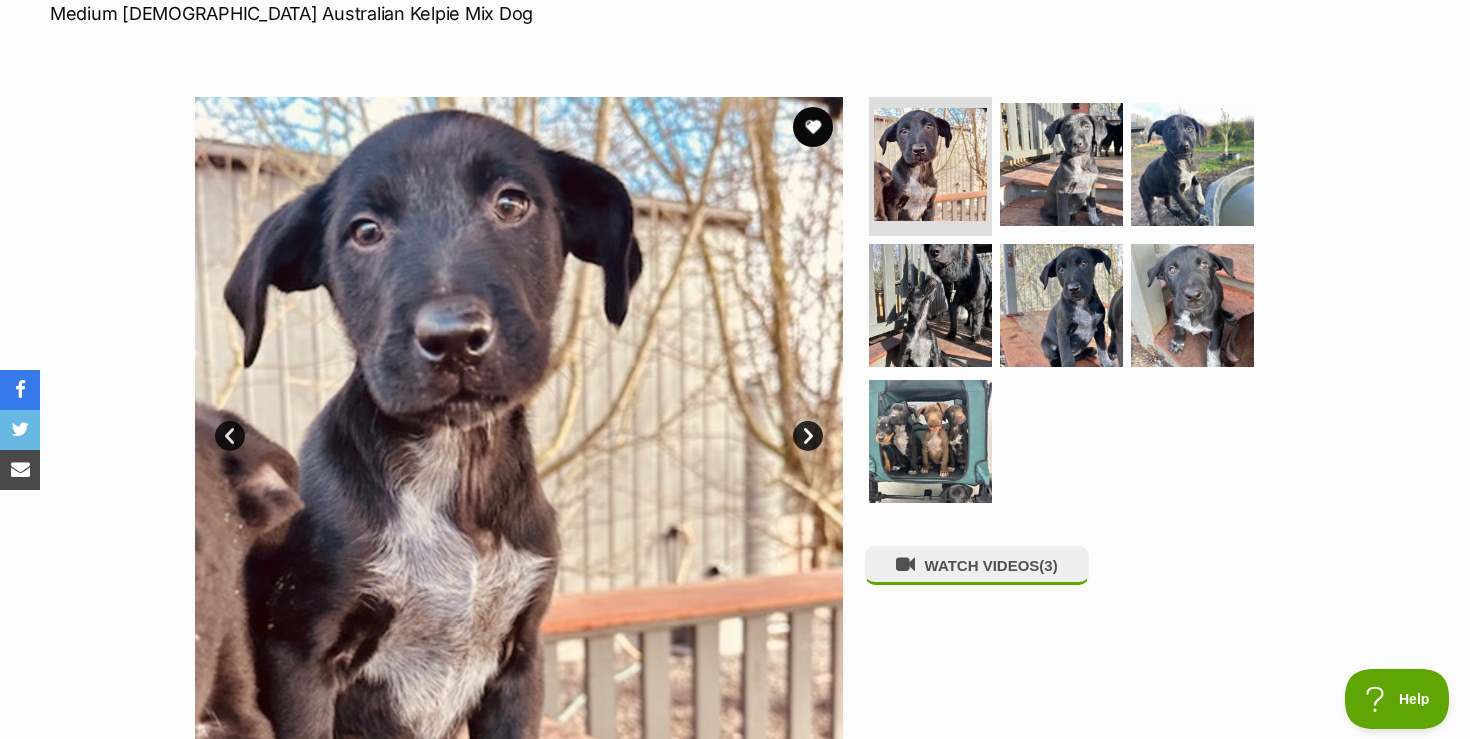 scroll, scrollTop: 280, scrollLeft: 0, axis: vertical 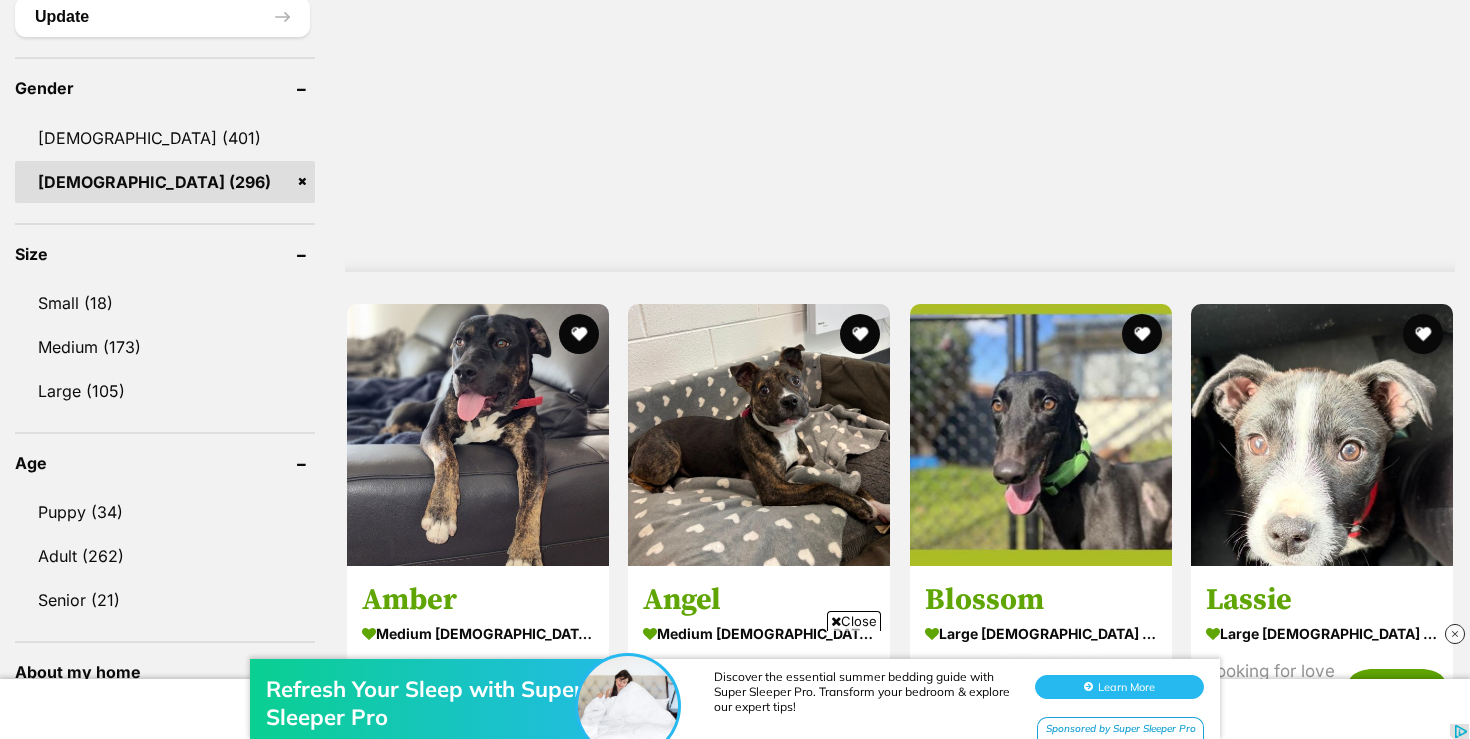 click on "Close" at bounding box center (854, 621) 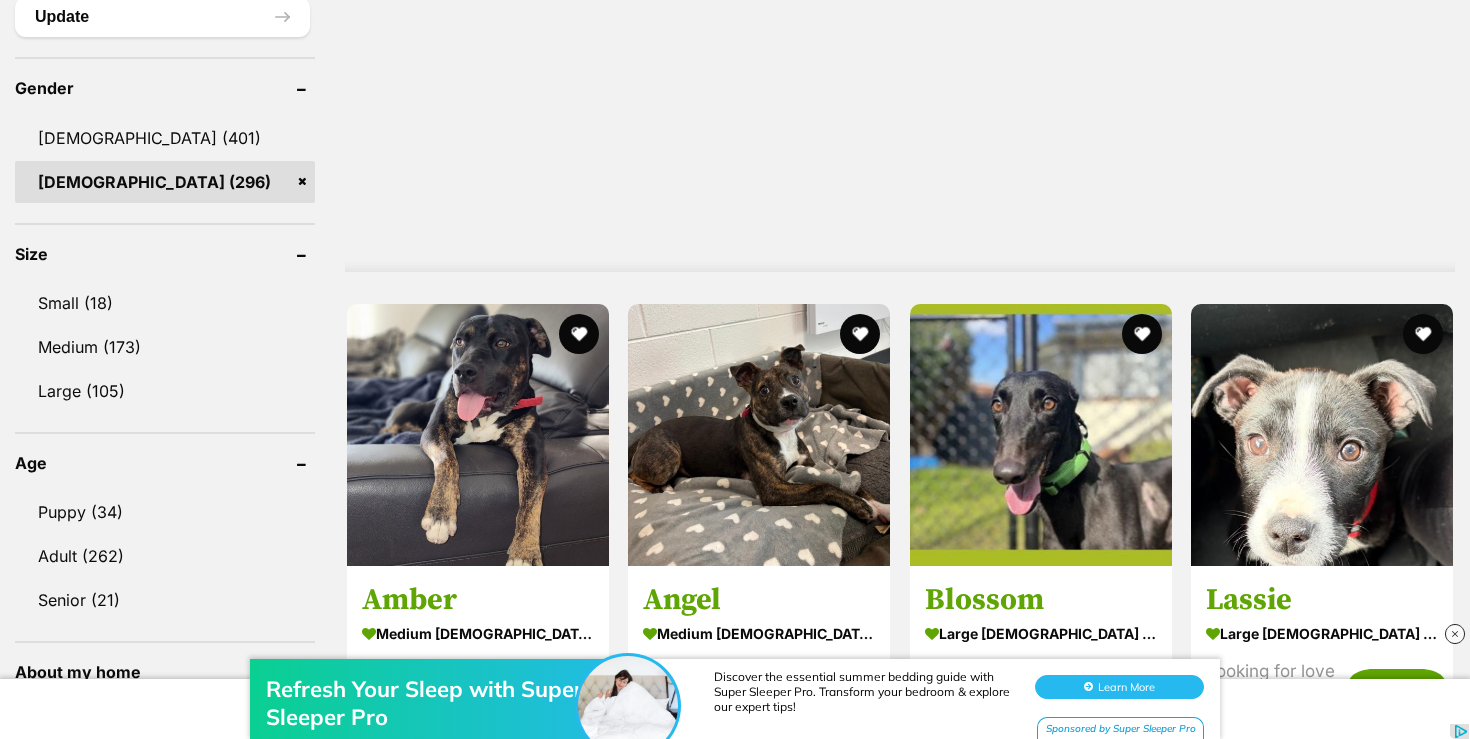scroll, scrollTop: 1709, scrollLeft: 0, axis: vertical 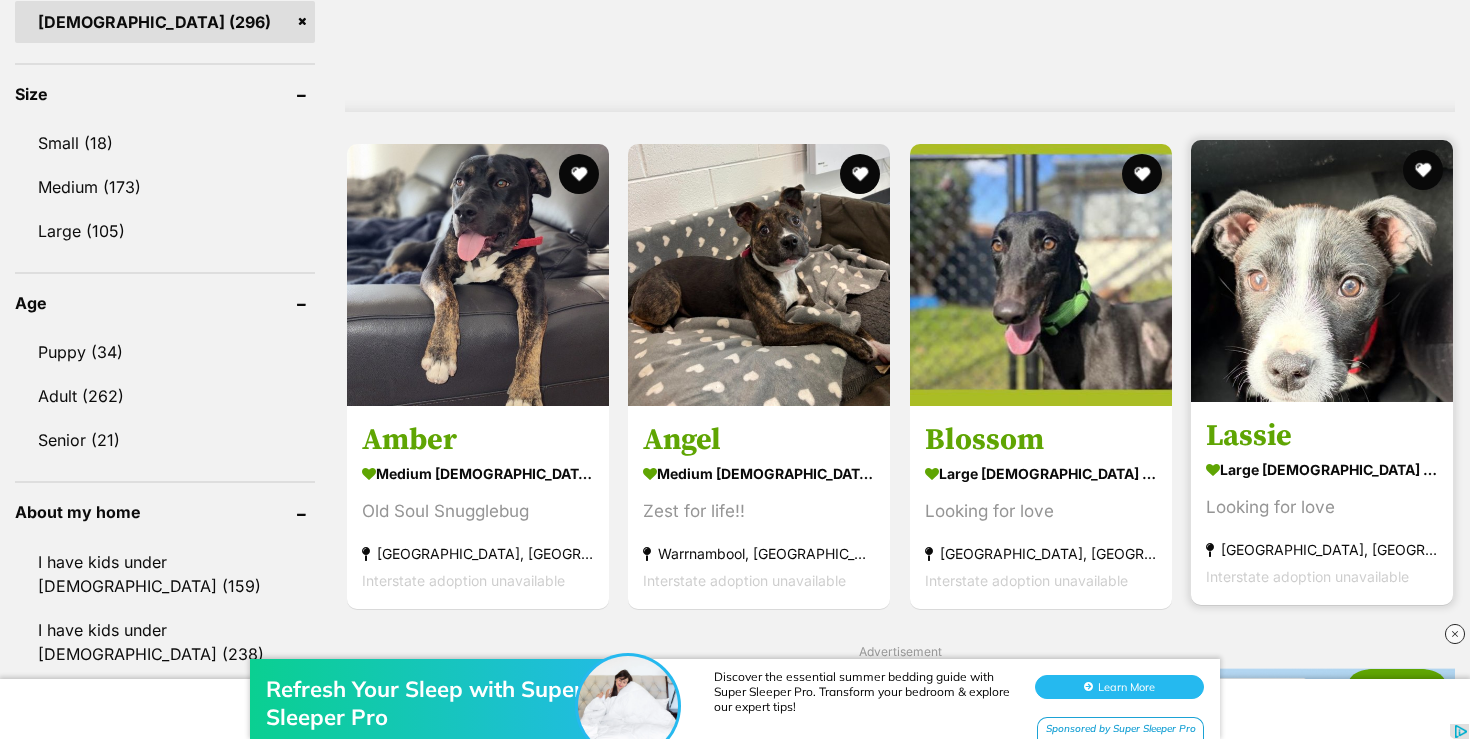 click at bounding box center (1322, 271) 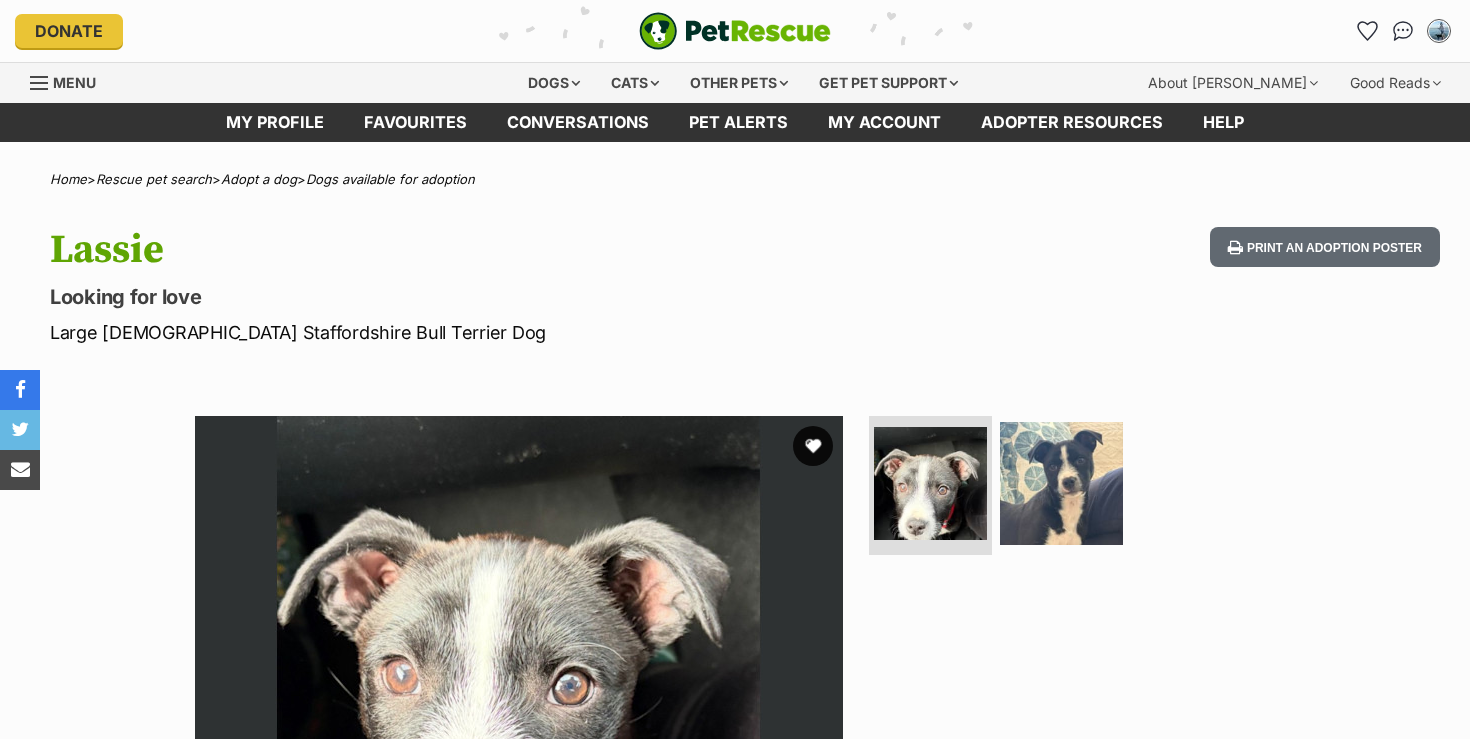 scroll, scrollTop: 0, scrollLeft: 0, axis: both 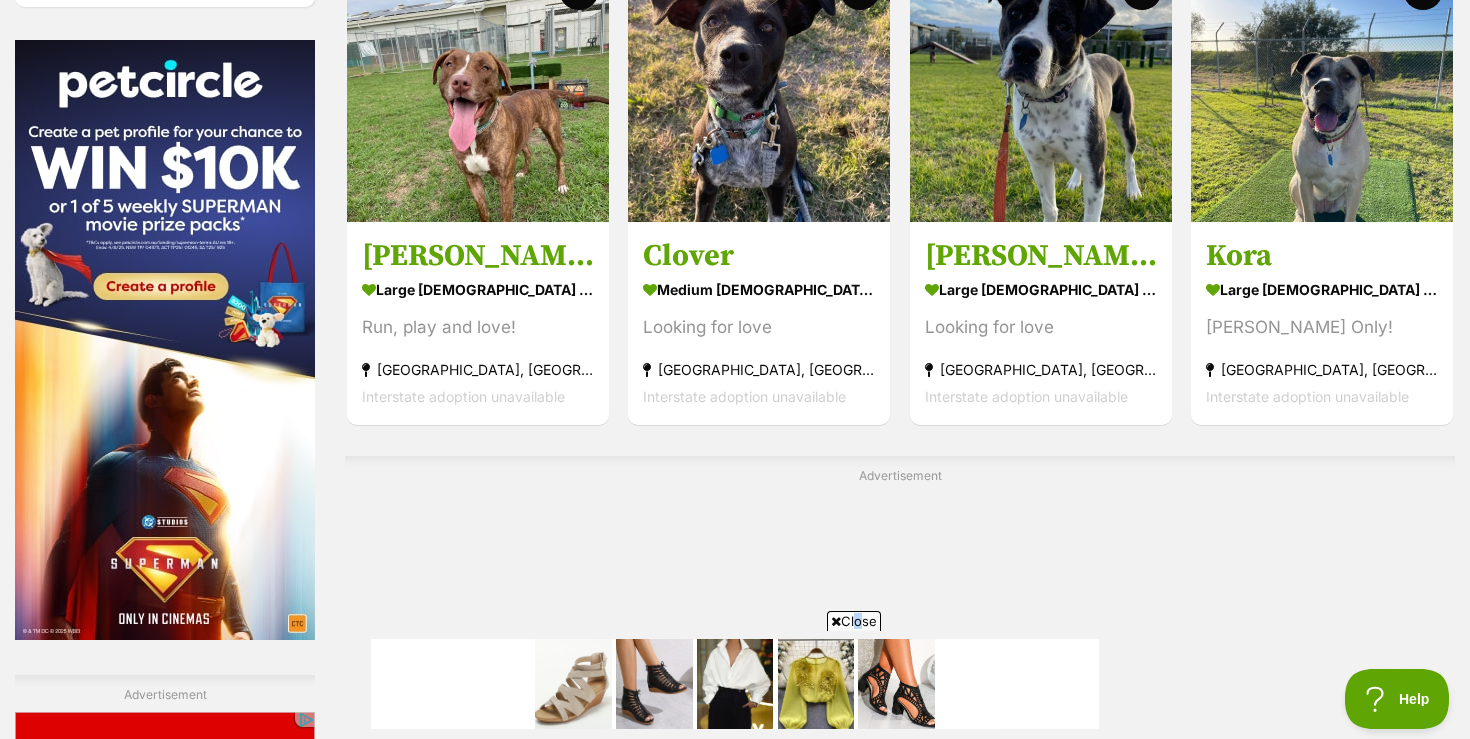 click on "Close" at bounding box center [854, 621] 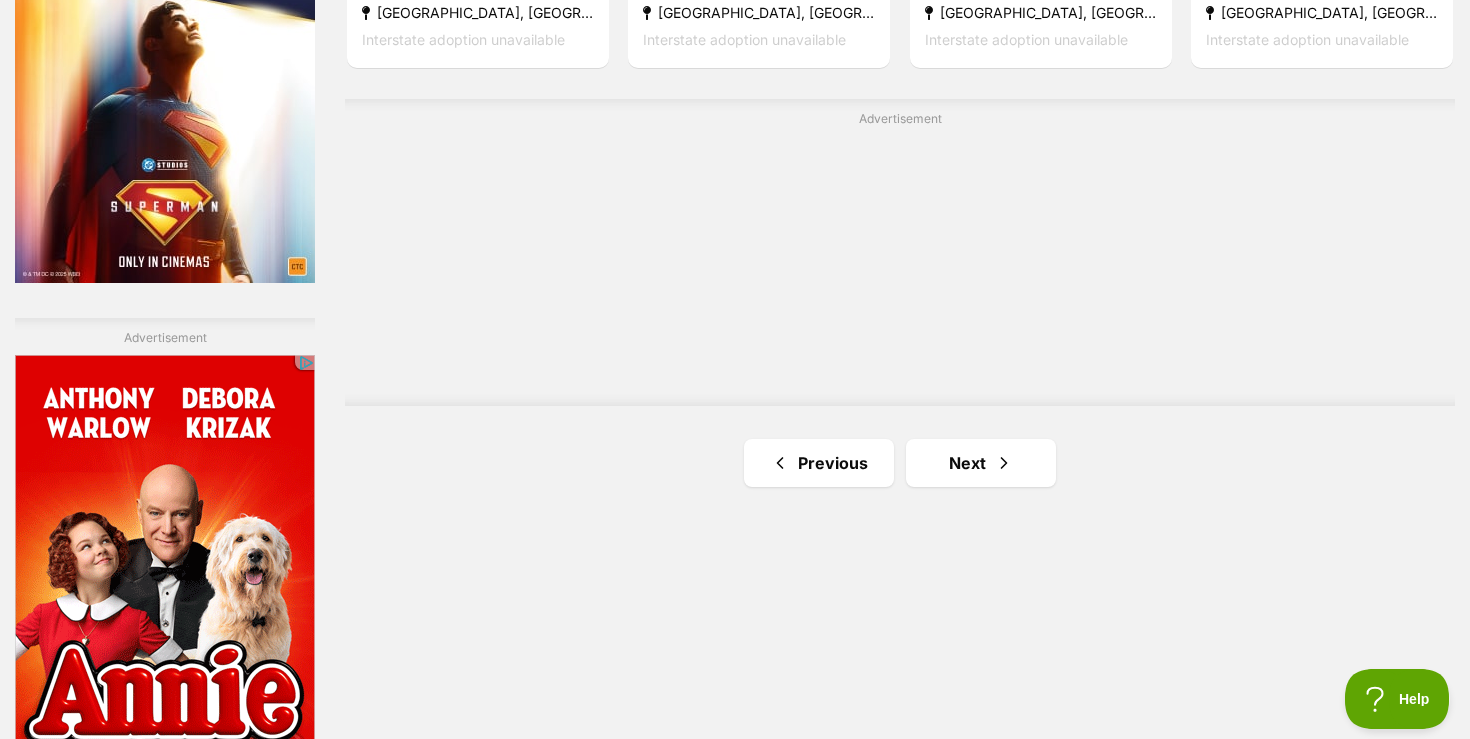scroll, scrollTop: 3389, scrollLeft: 0, axis: vertical 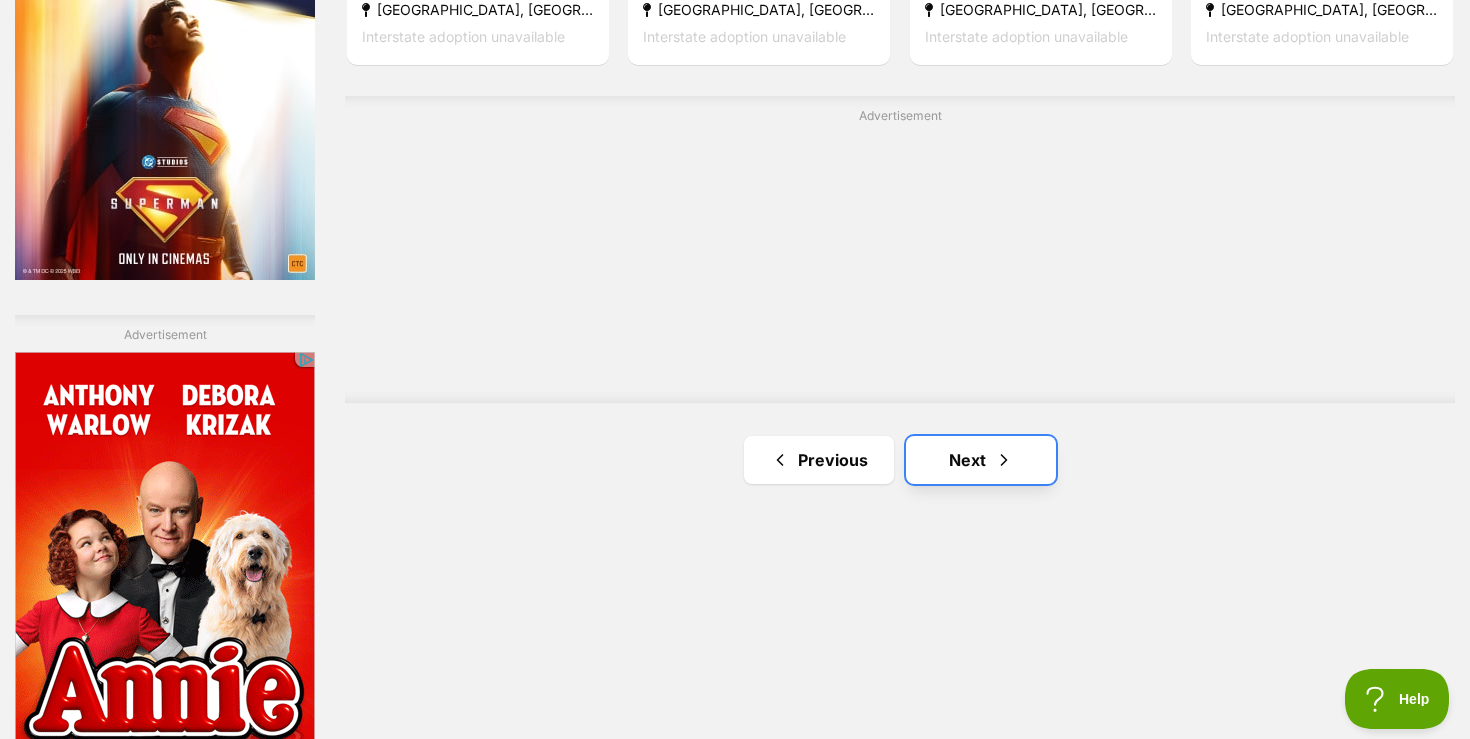 click on "Next" at bounding box center (981, 460) 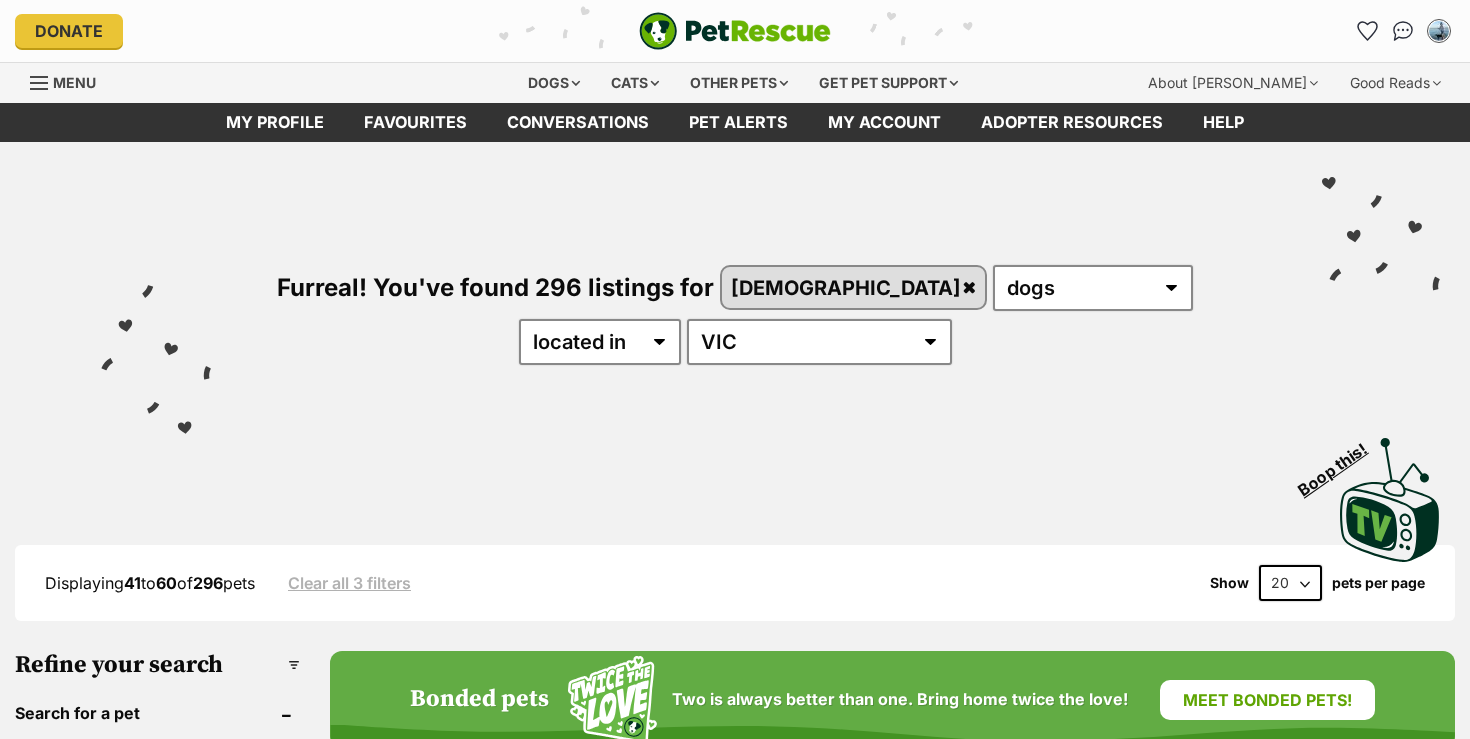 scroll, scrollTop: 0, scrollLeft: 0, axis: both 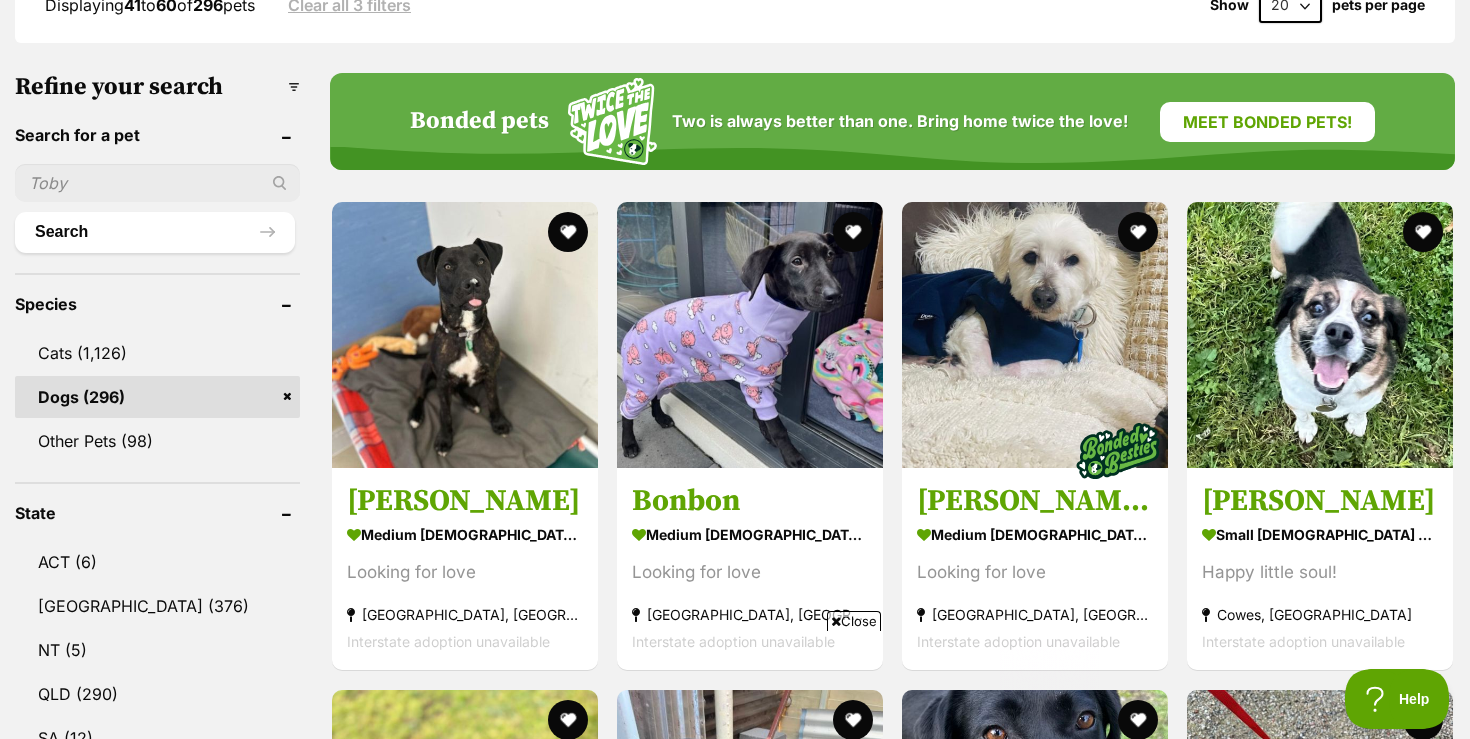 click on "Close" at bounding box center [854, 621] 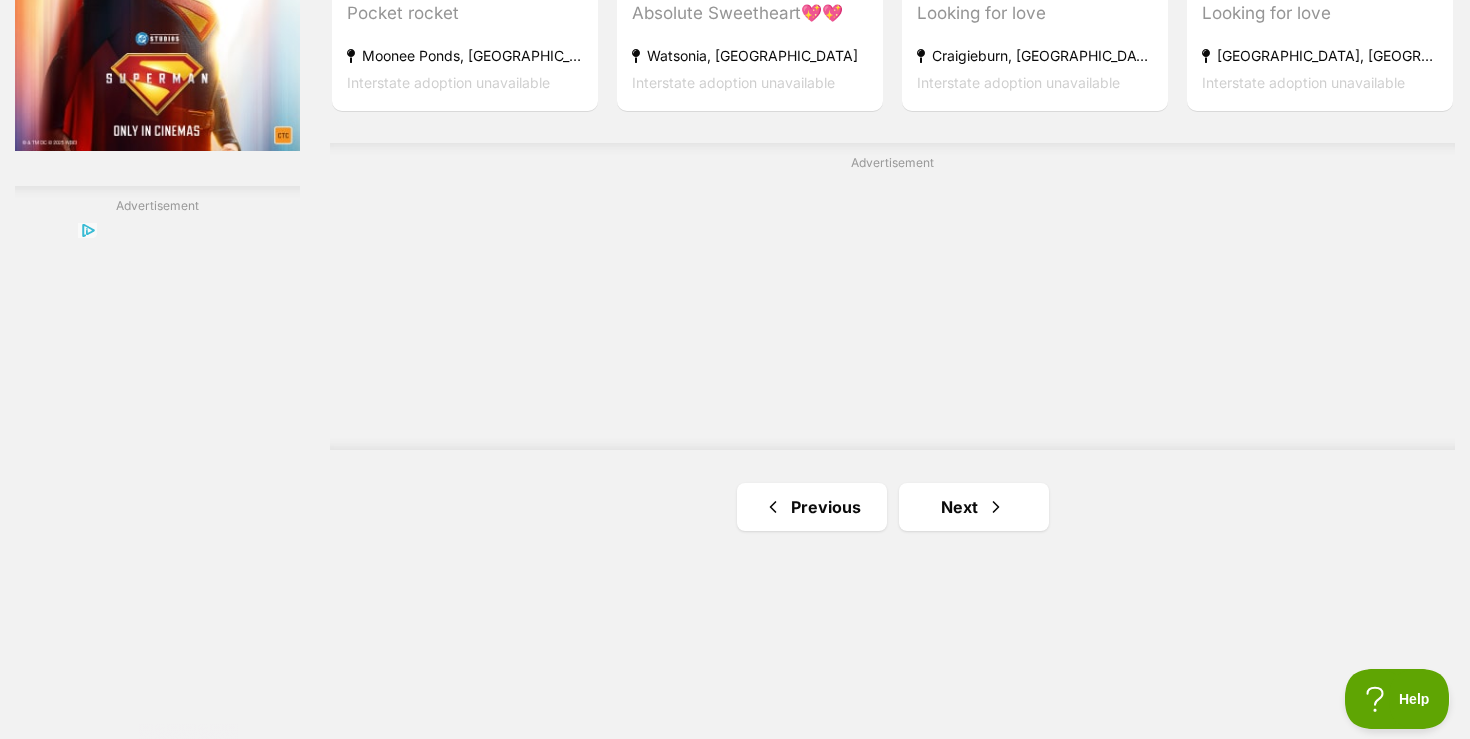 scroll, scrollTop: 3498, scrollLeft: 0, axis: vertical 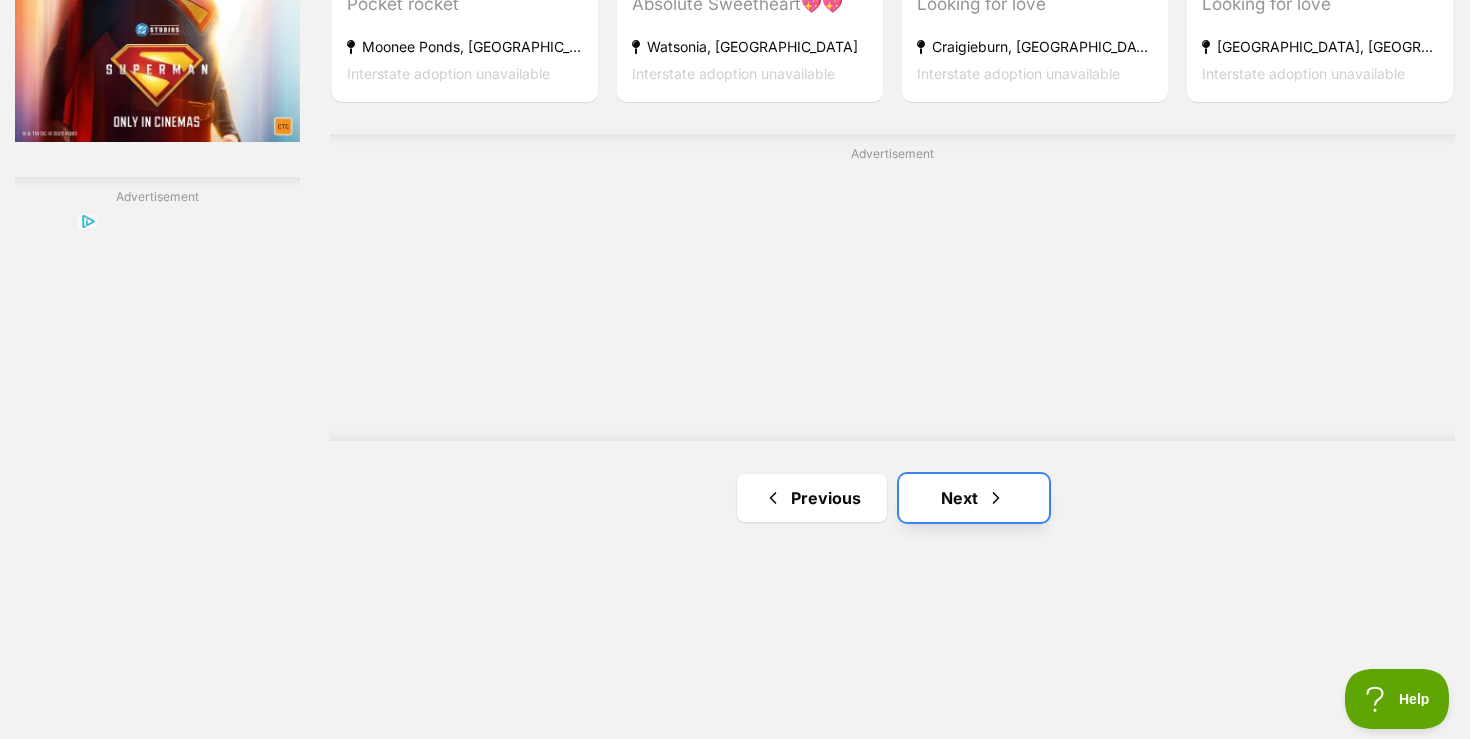click on "Next" at bounding box center (974, 498) 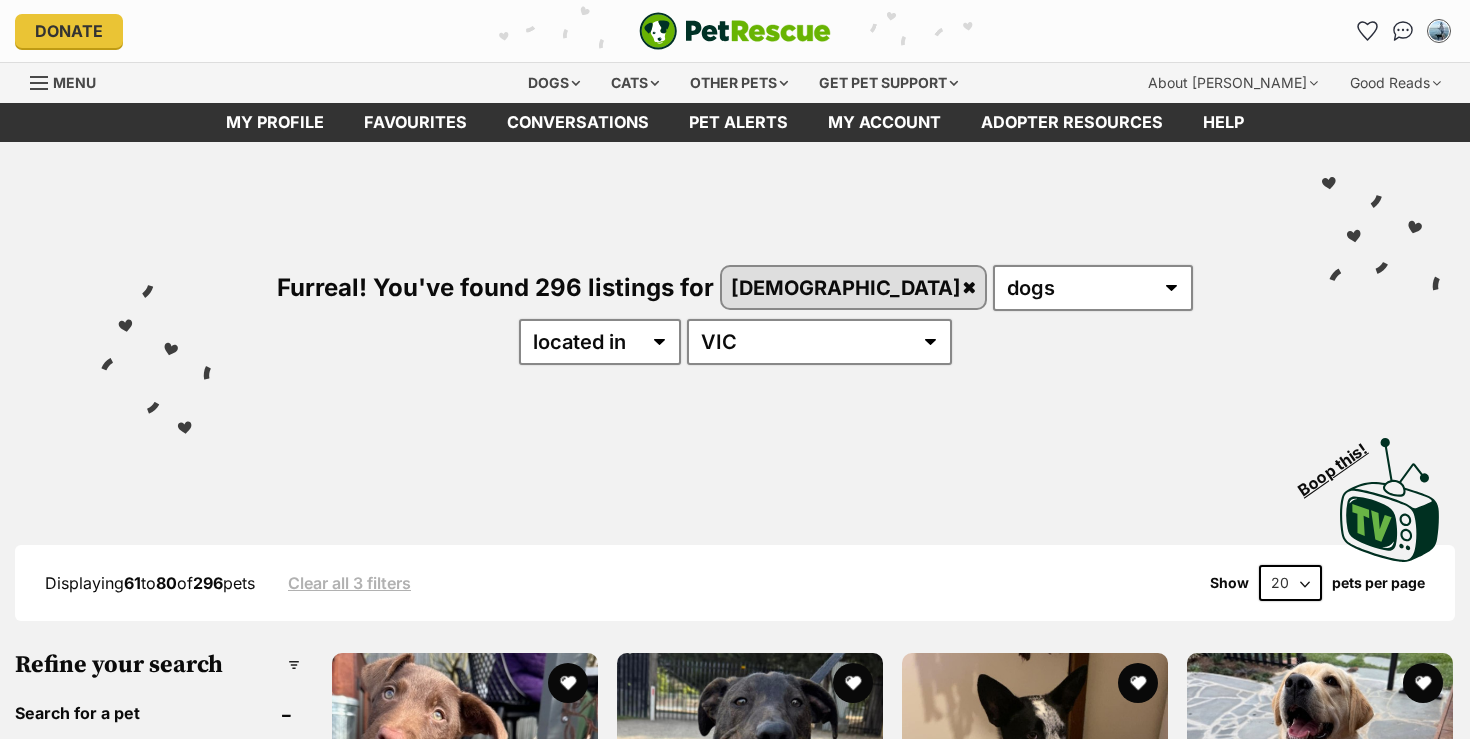 scroll, scrollTop: 30, scrollLeft: 0, axis: vertical 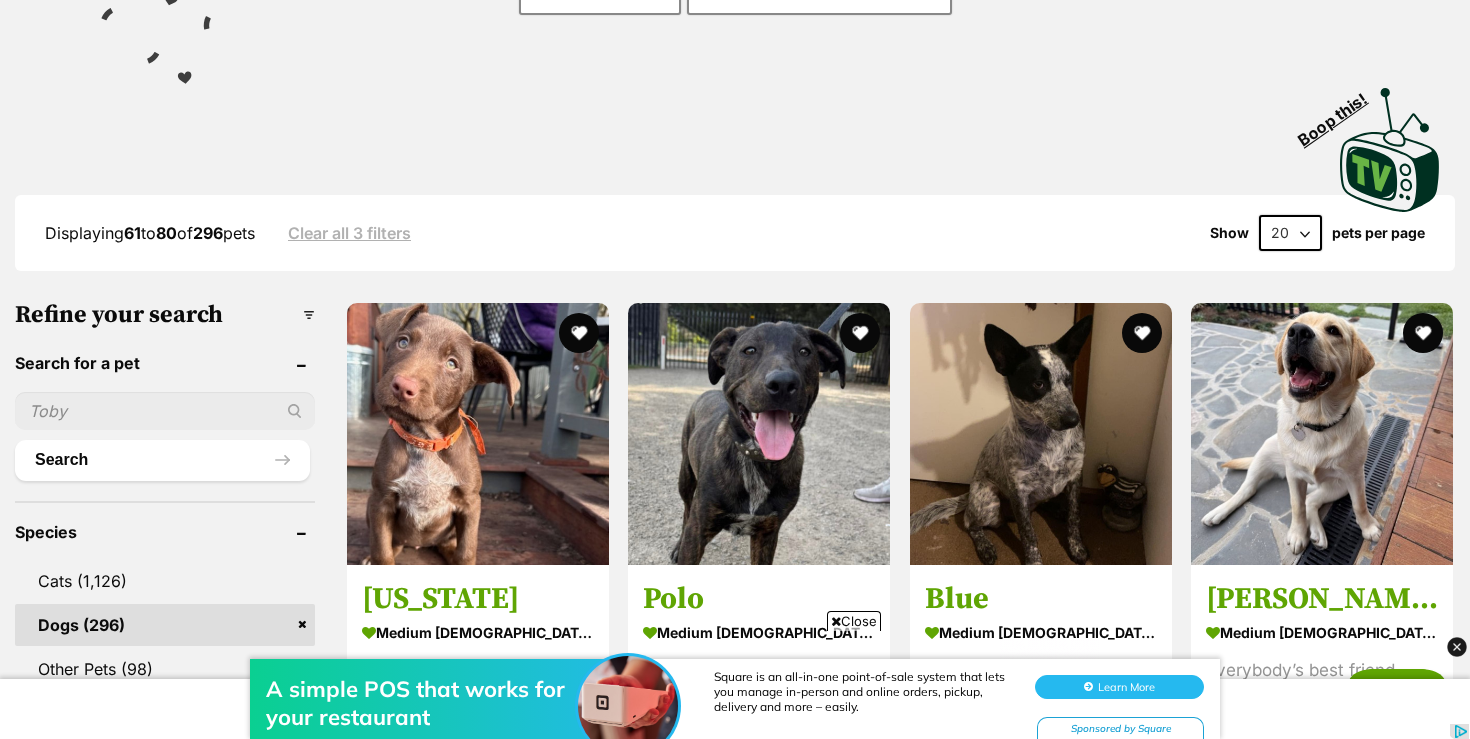 click on "A simple POS that works for your restaurant
Square is an all-in-one point-of-sale system that lets you manage in-person and online orders, pickup, delivery and more – easily.
Learn More
Sponsored by Square" at bounding box center (735, 679) 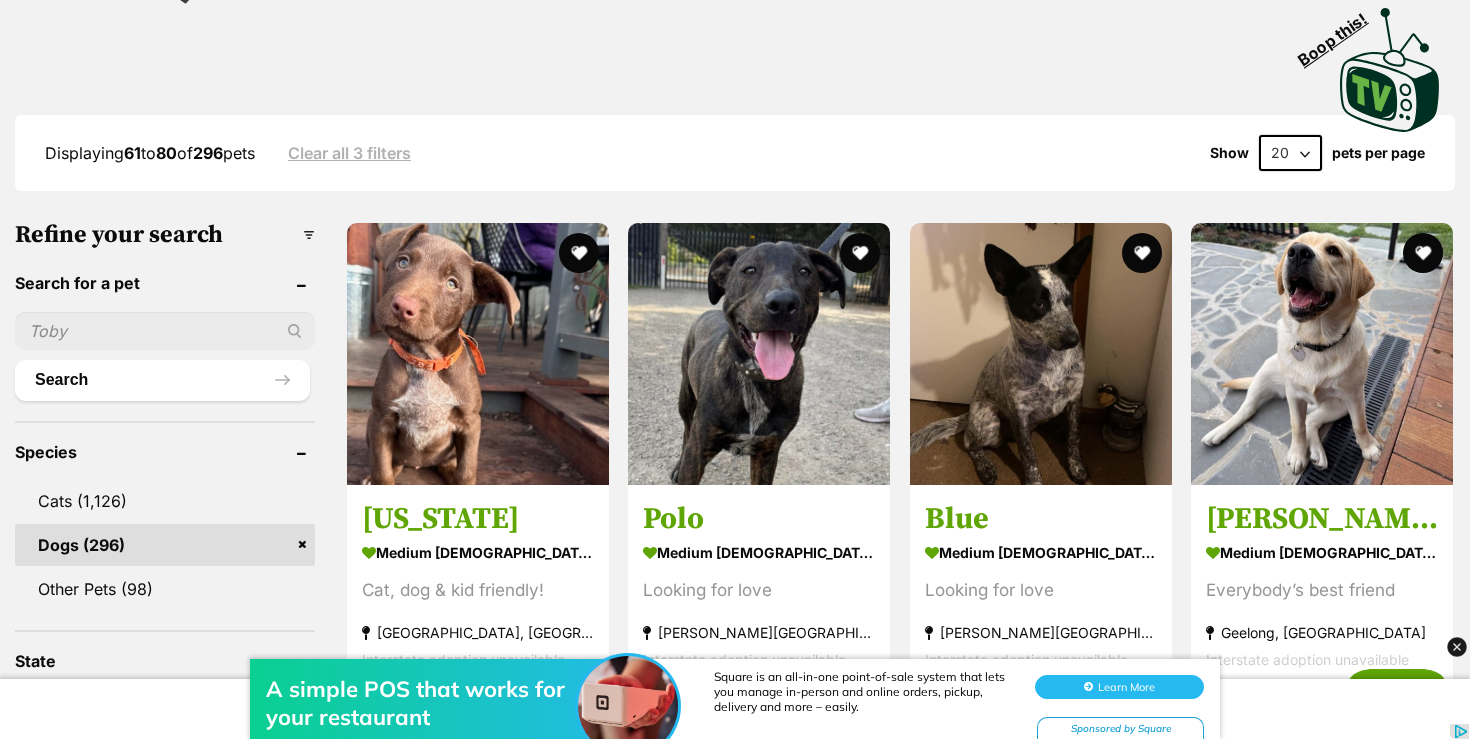 scroll, scrollTop: 470, scrollLeft: 0, axis: vertical 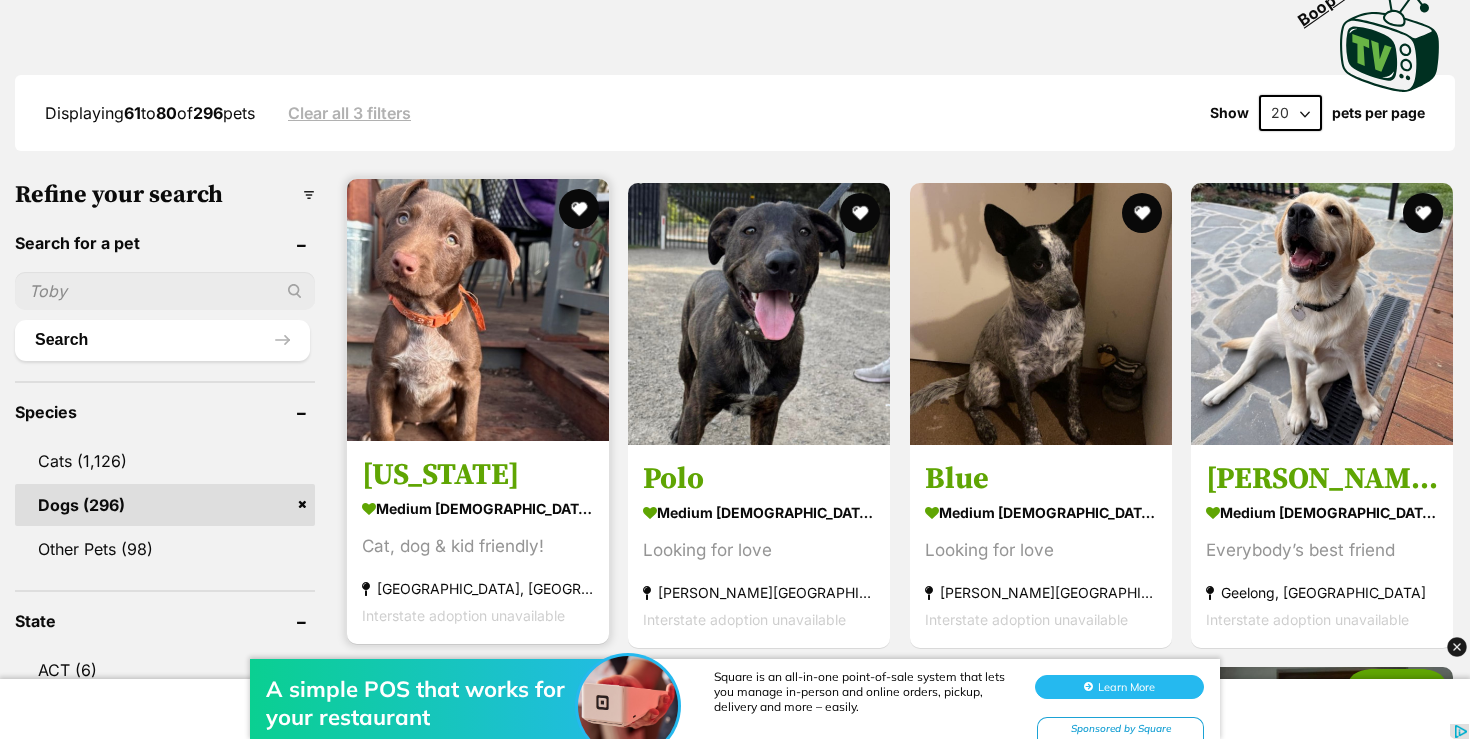 click at bounding box center (478, 310) 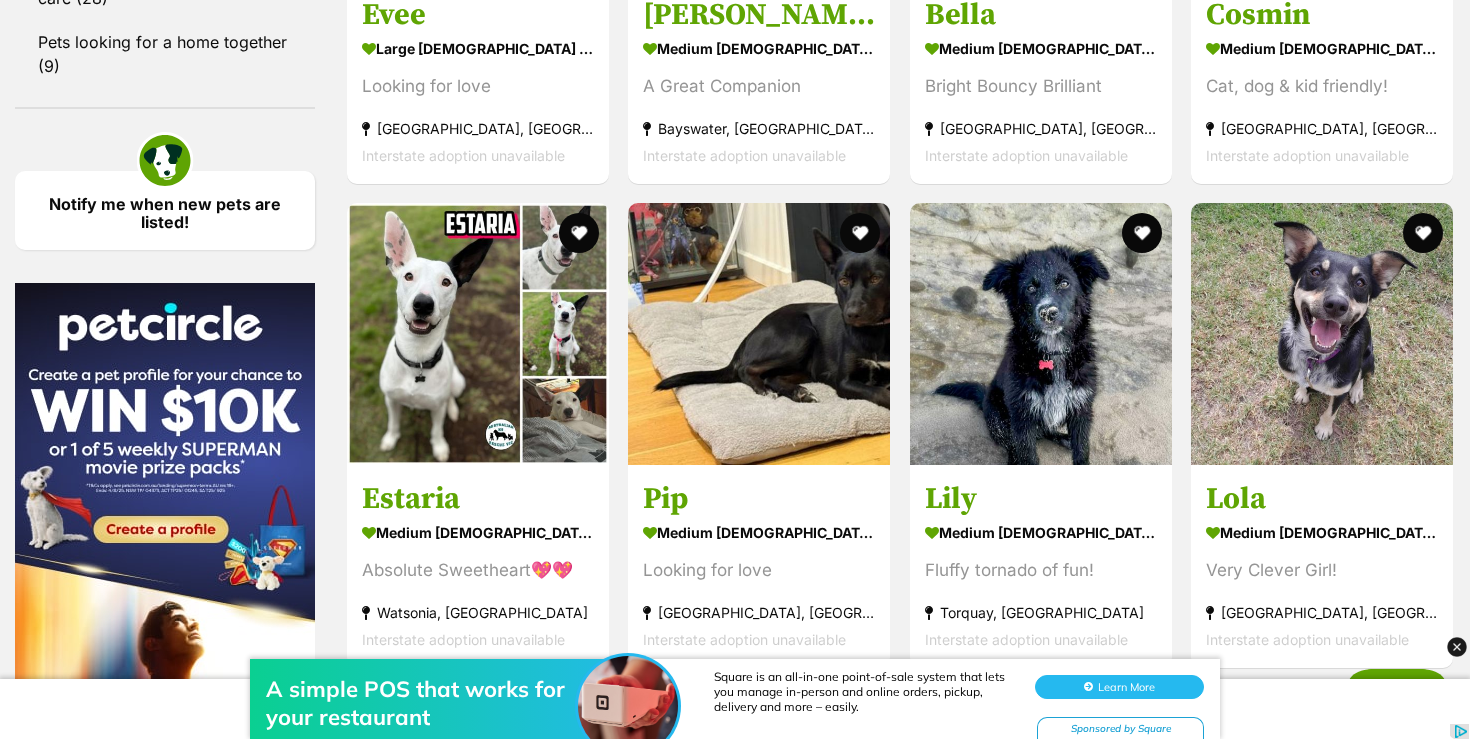 scroll, scrollTop: 2790, scrollLeft: 0, axis: vertical 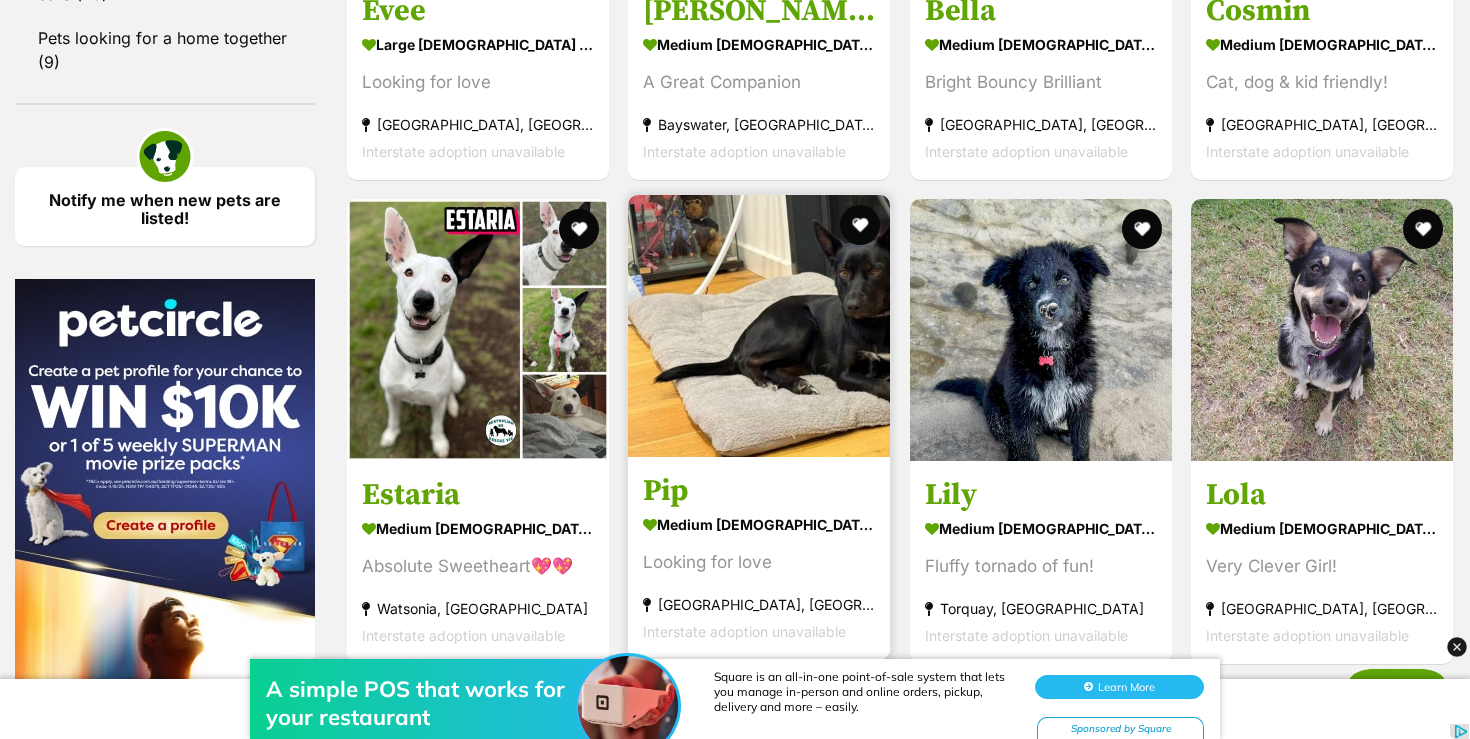 click at bounding box center (759, 326) 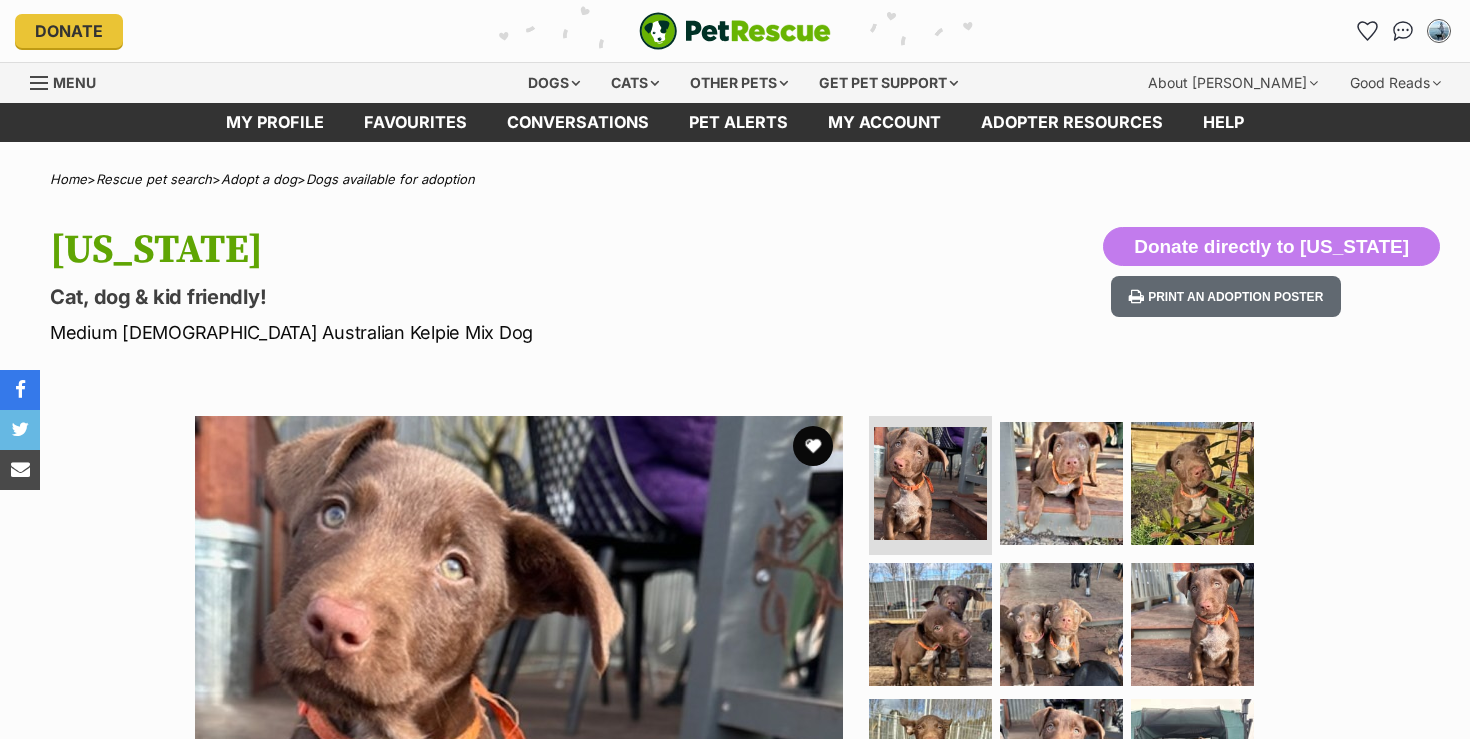 scroll, scrollTop: 0, scrollLeft: 0, axis: both 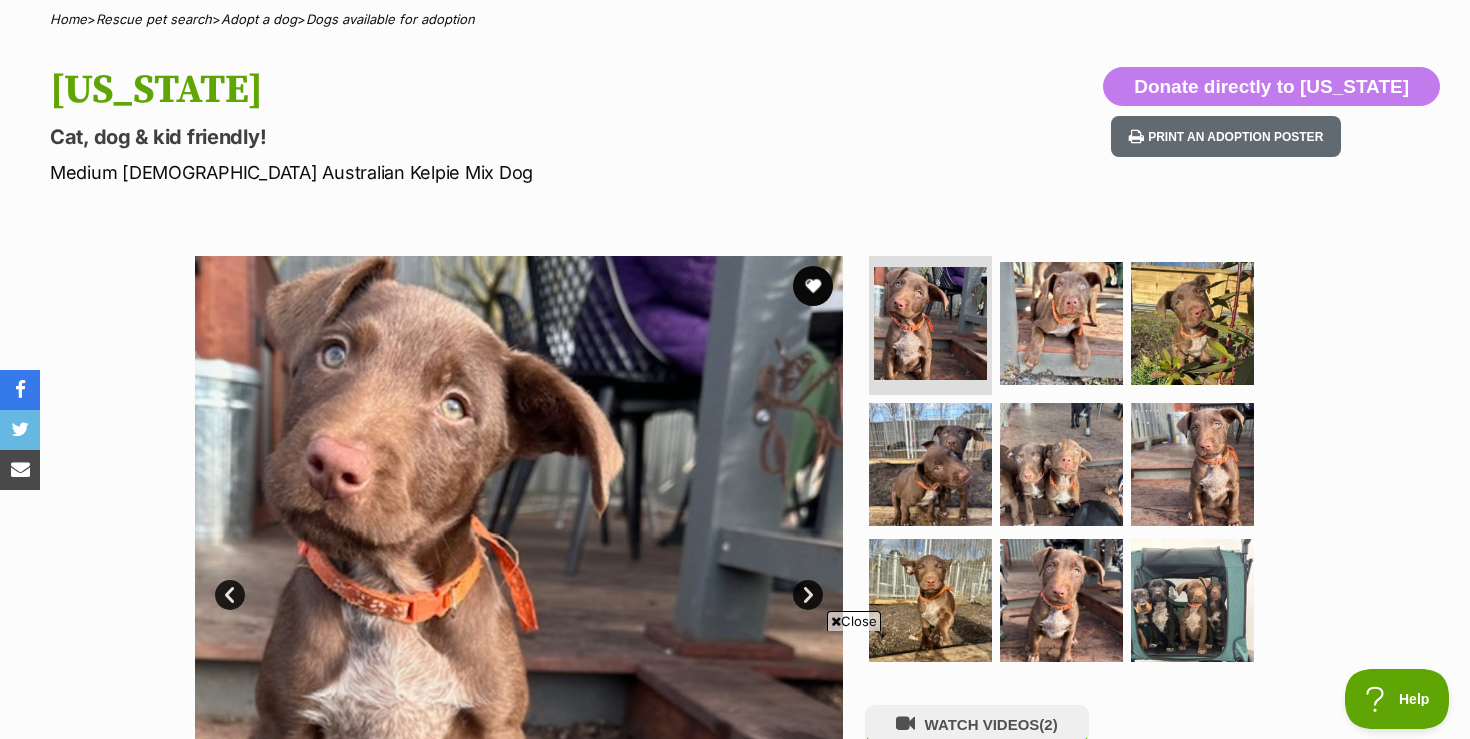 click on "Close" at bounding box center [854, 621] 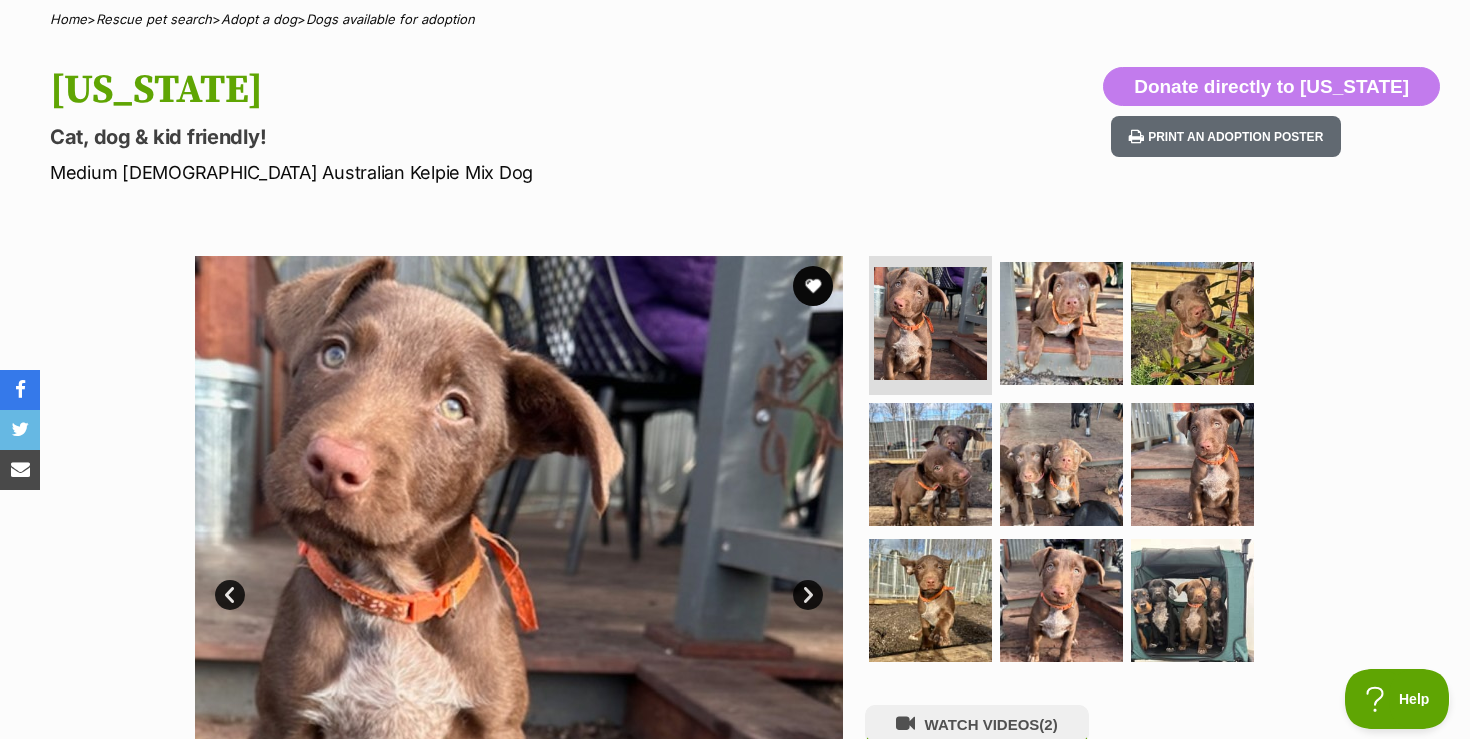 scroll, scrollTop: 0, scrollLeft: 0, axis: both 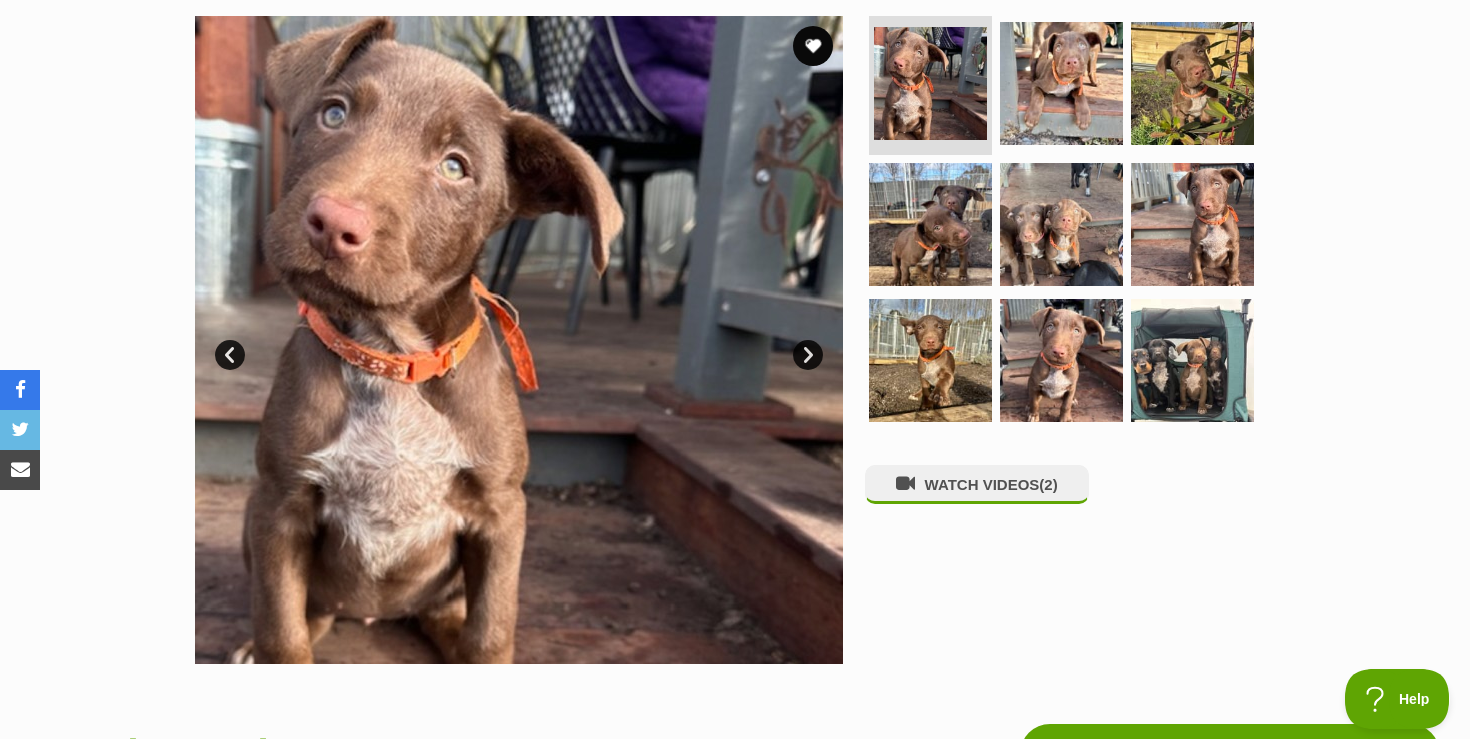 click on "Next" at bounding box center (808, 355) 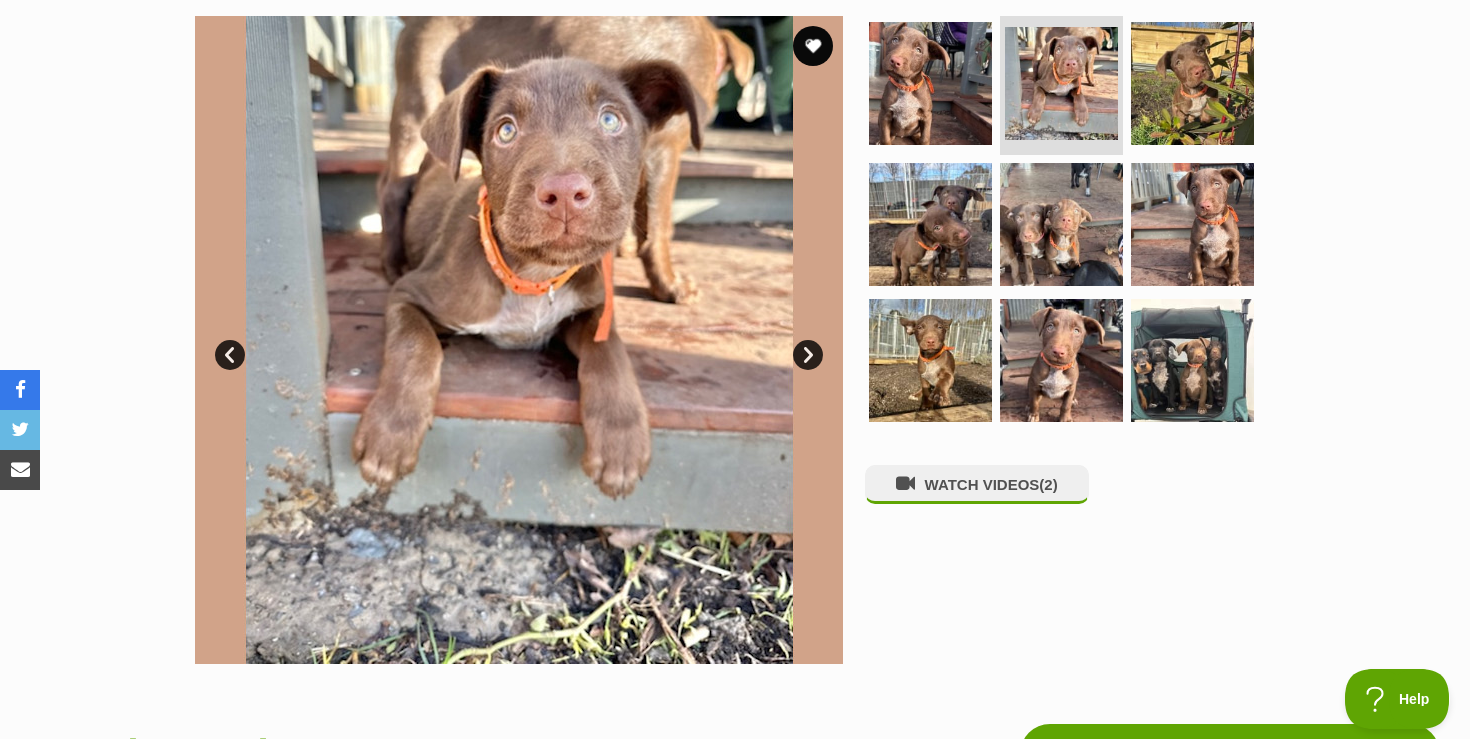 click on "Next" at bounding box center (808, 355) 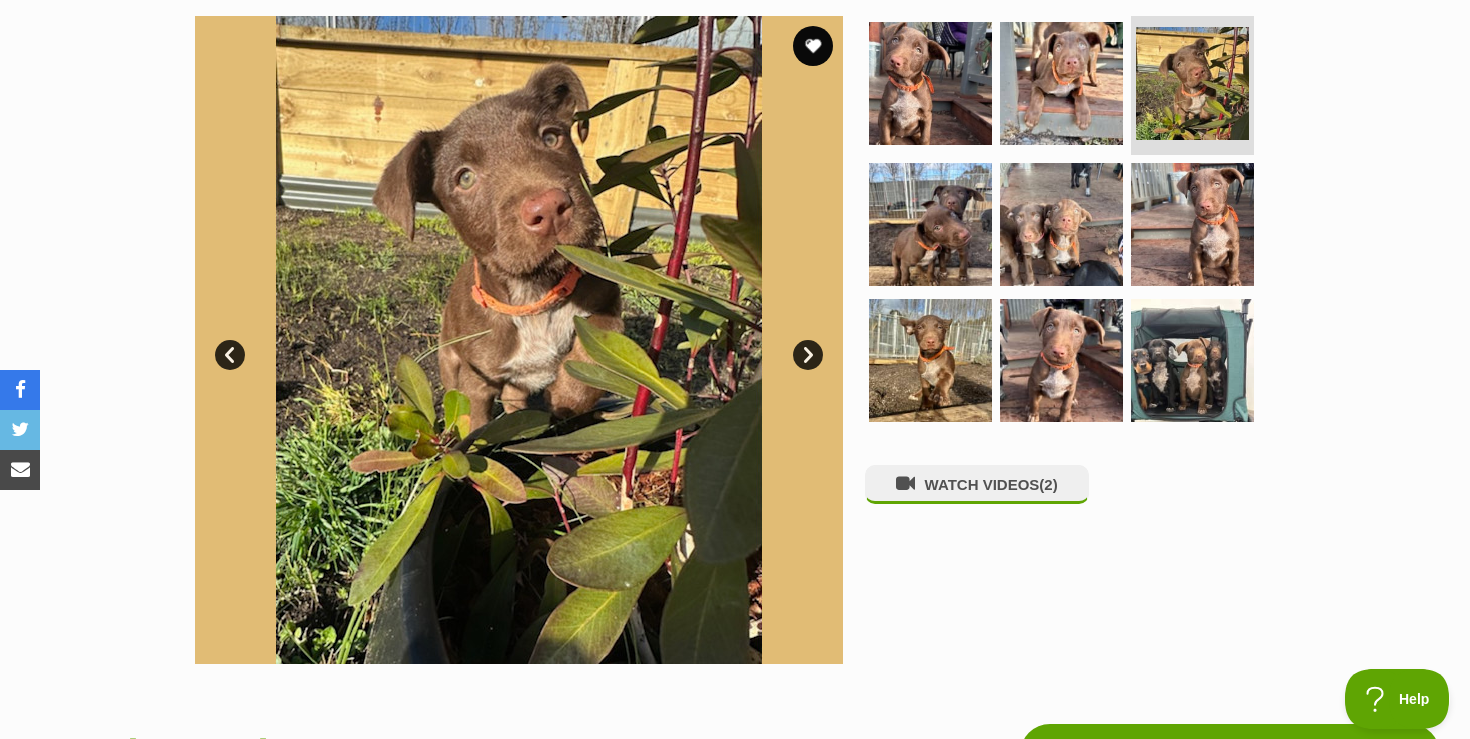 click on "Next" at bounding box center [808, 355] 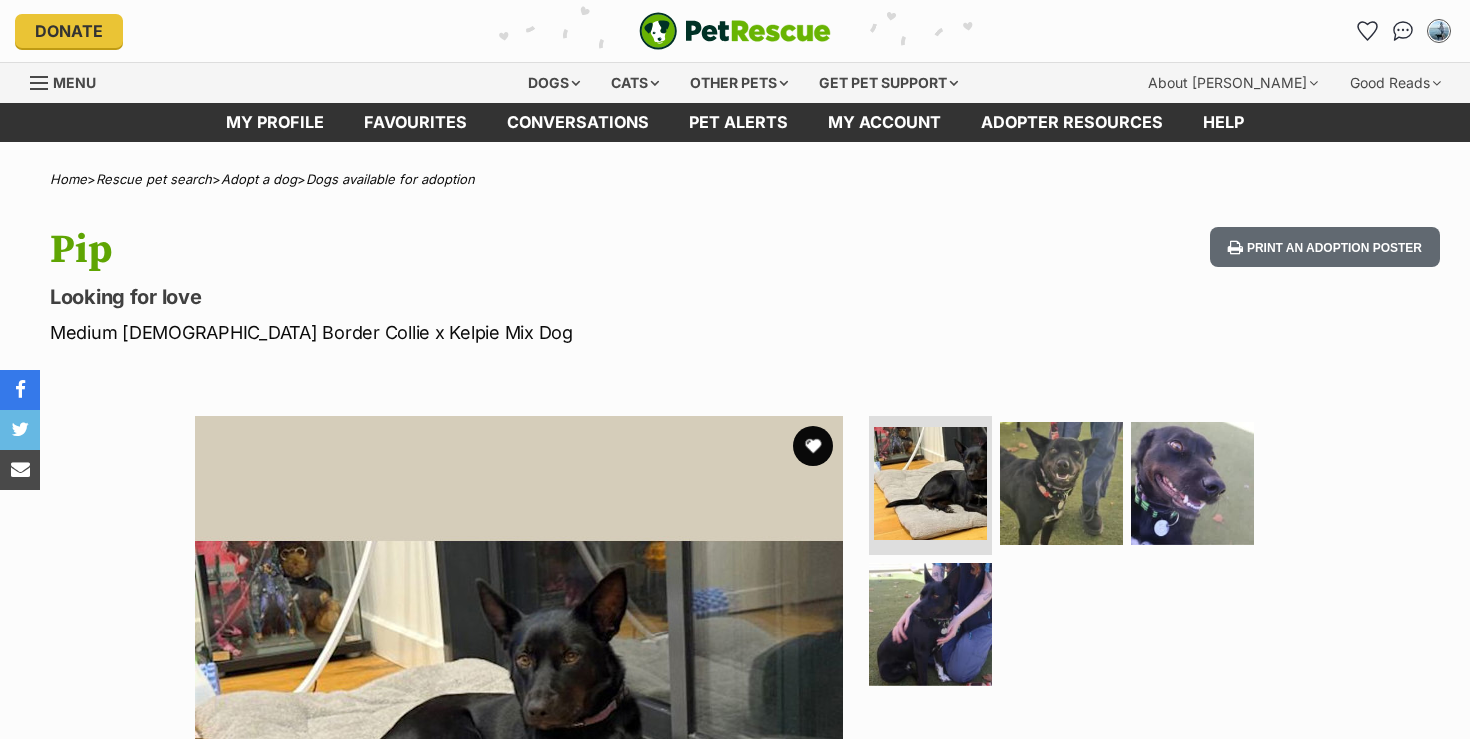 scroll, scrollTop: 0, scrollLeft: 0, axis: both 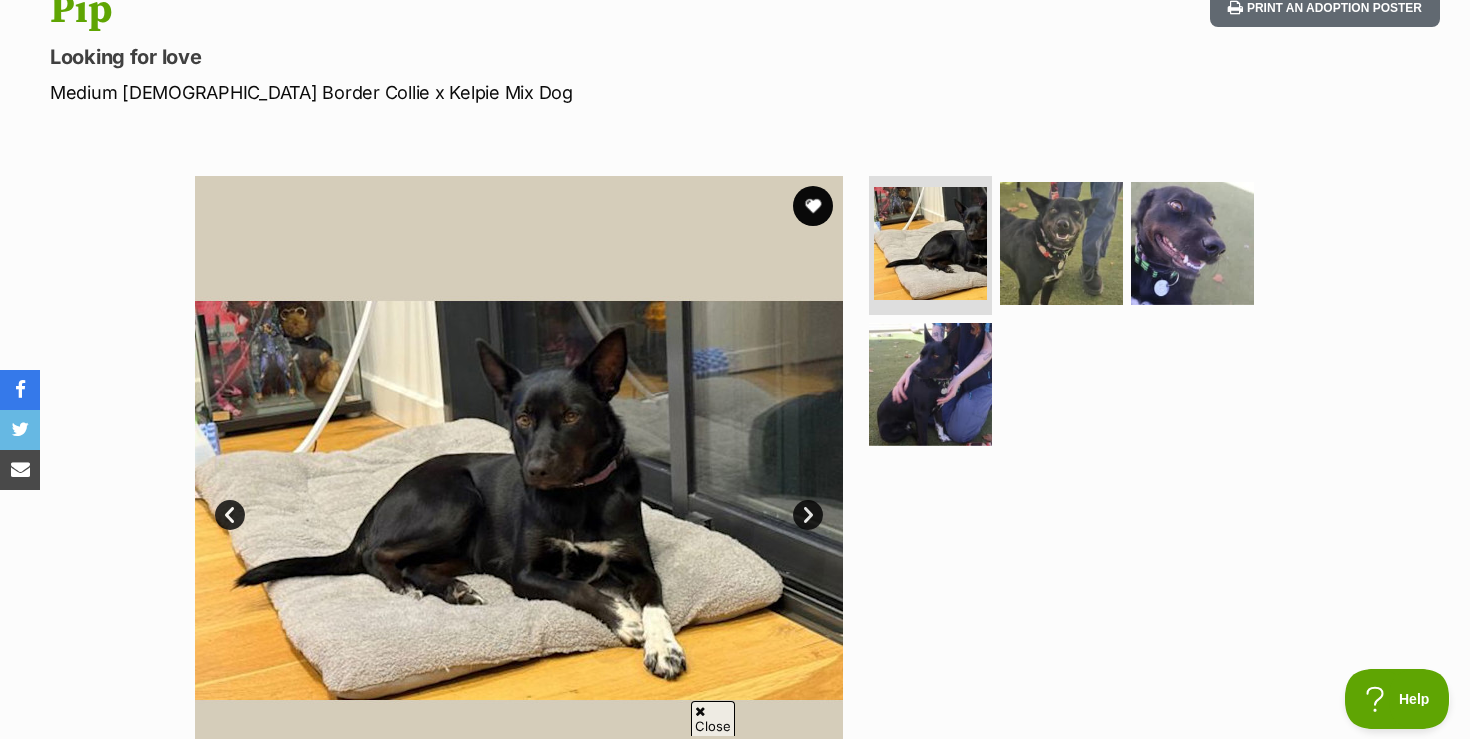 click at bounding box center [519, 500] 